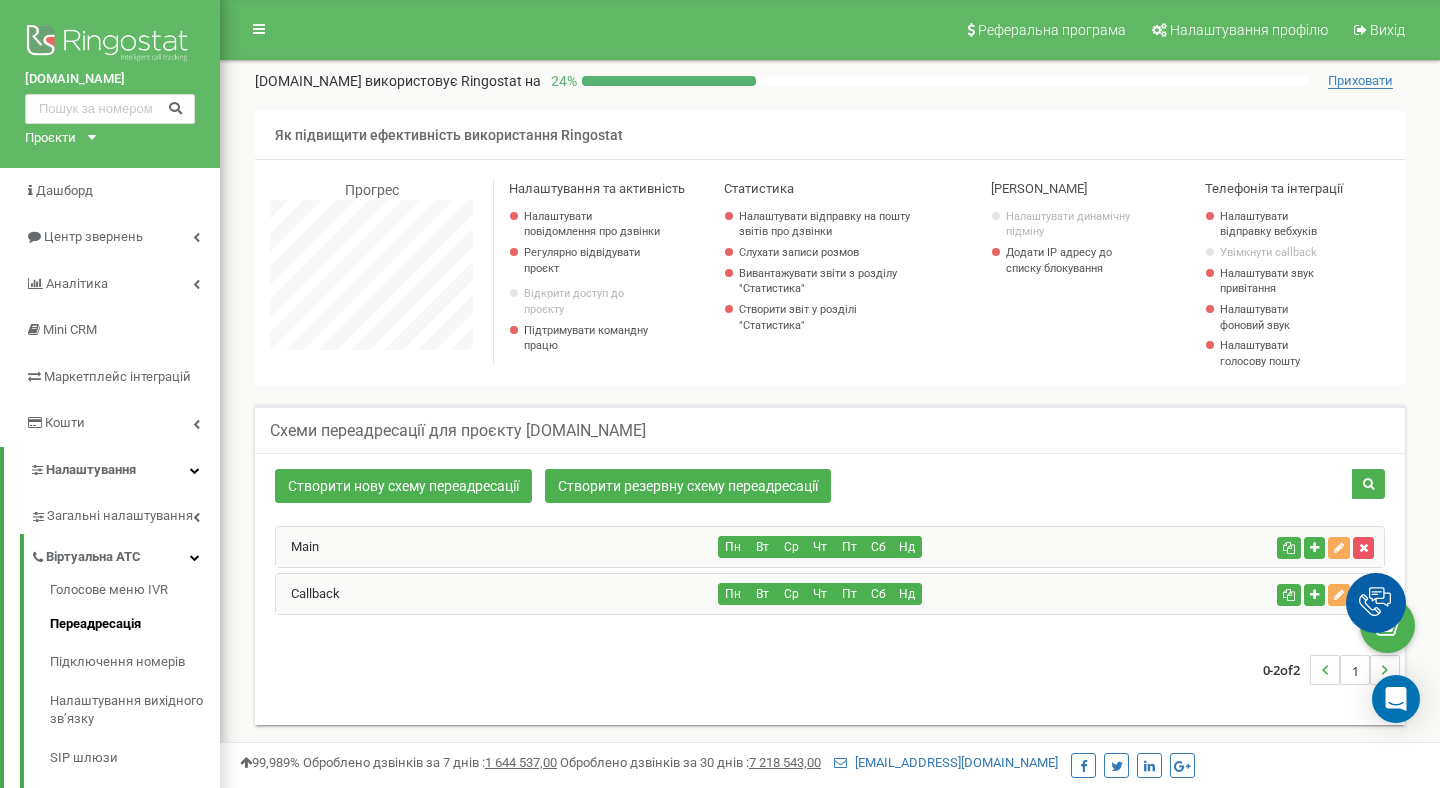 scroll, scrollTop: 47, scrollLeft: 0, axis: vertical 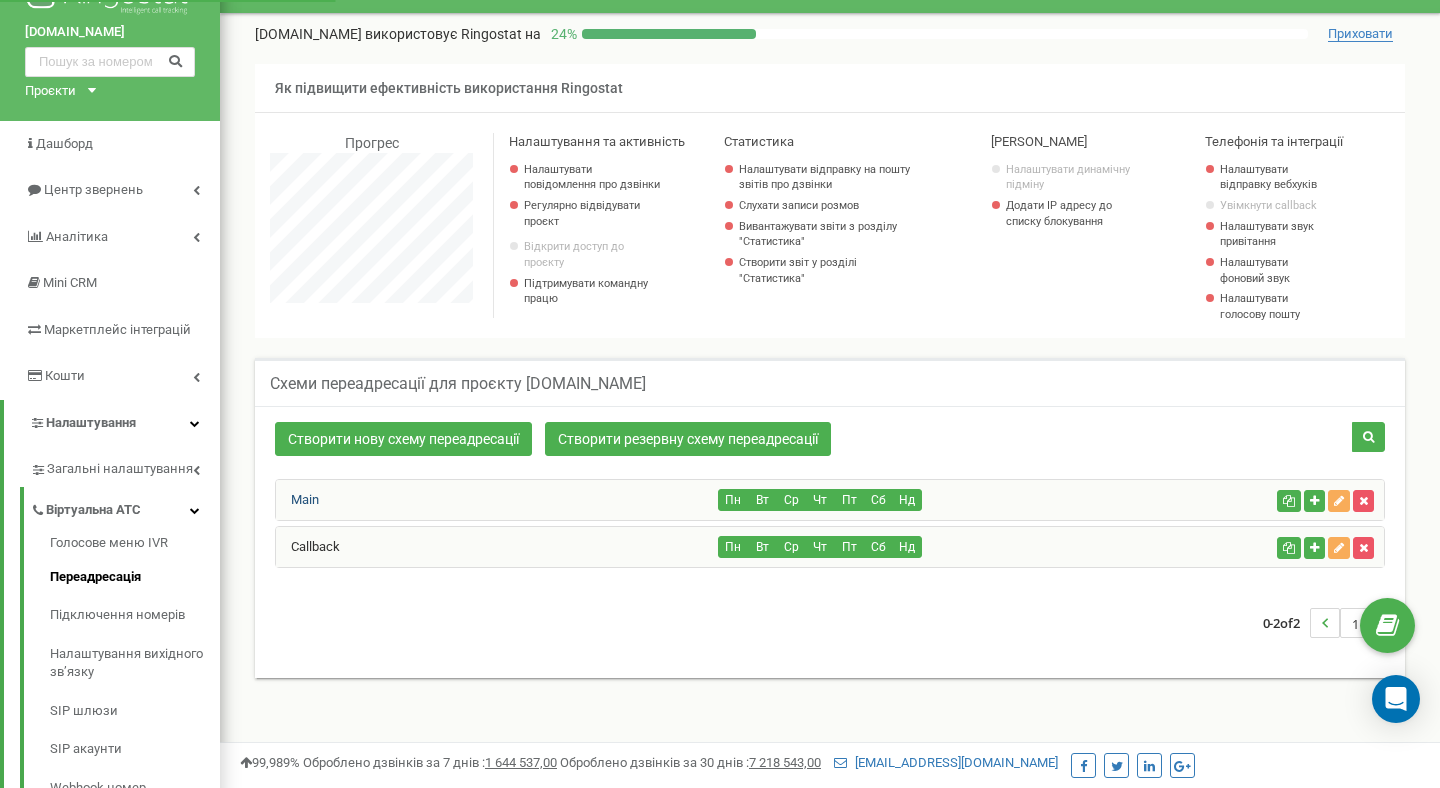 click on "Main" at bounding box center [297, 499] 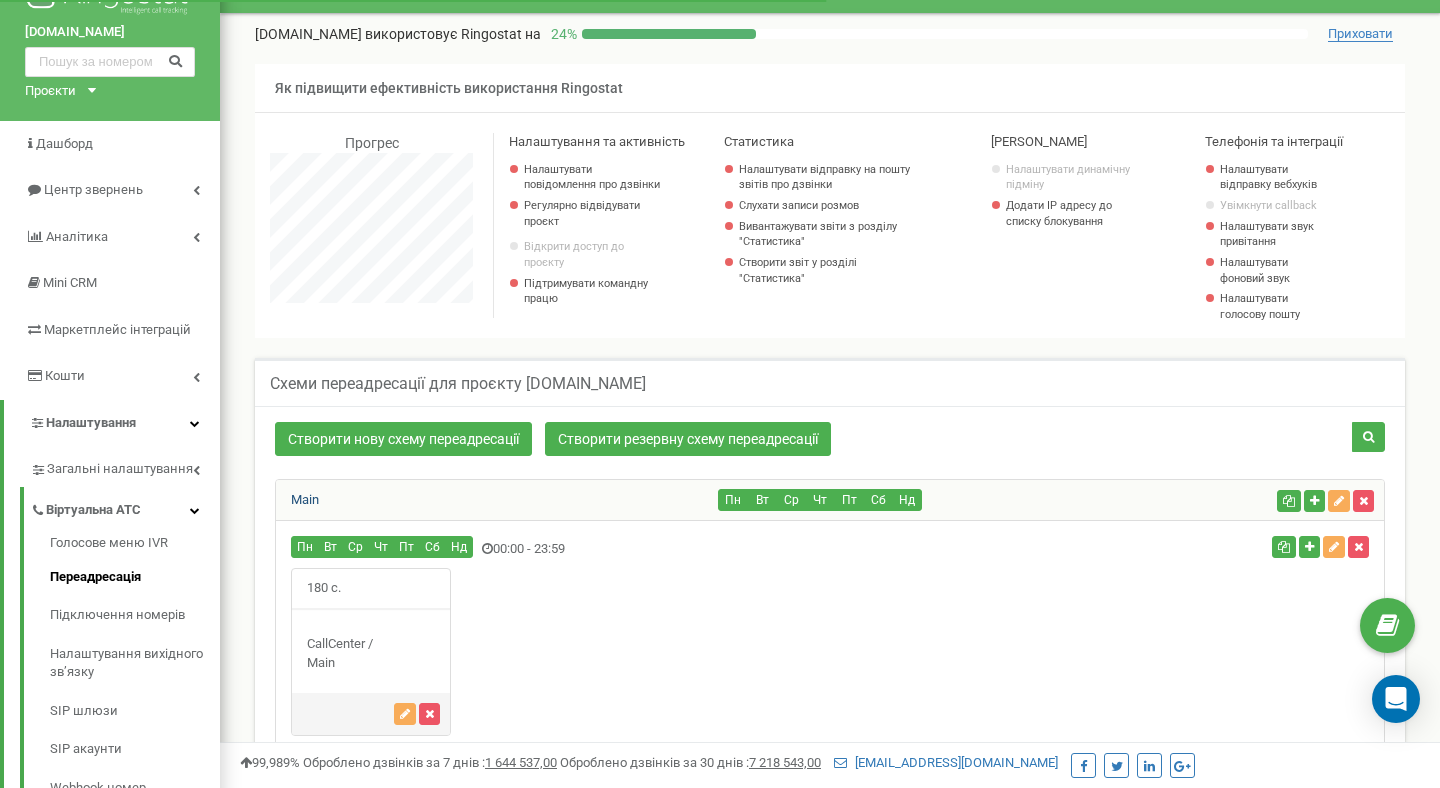 scroll, scrollTop: 184, scrollLeft: 0, axis: vertical 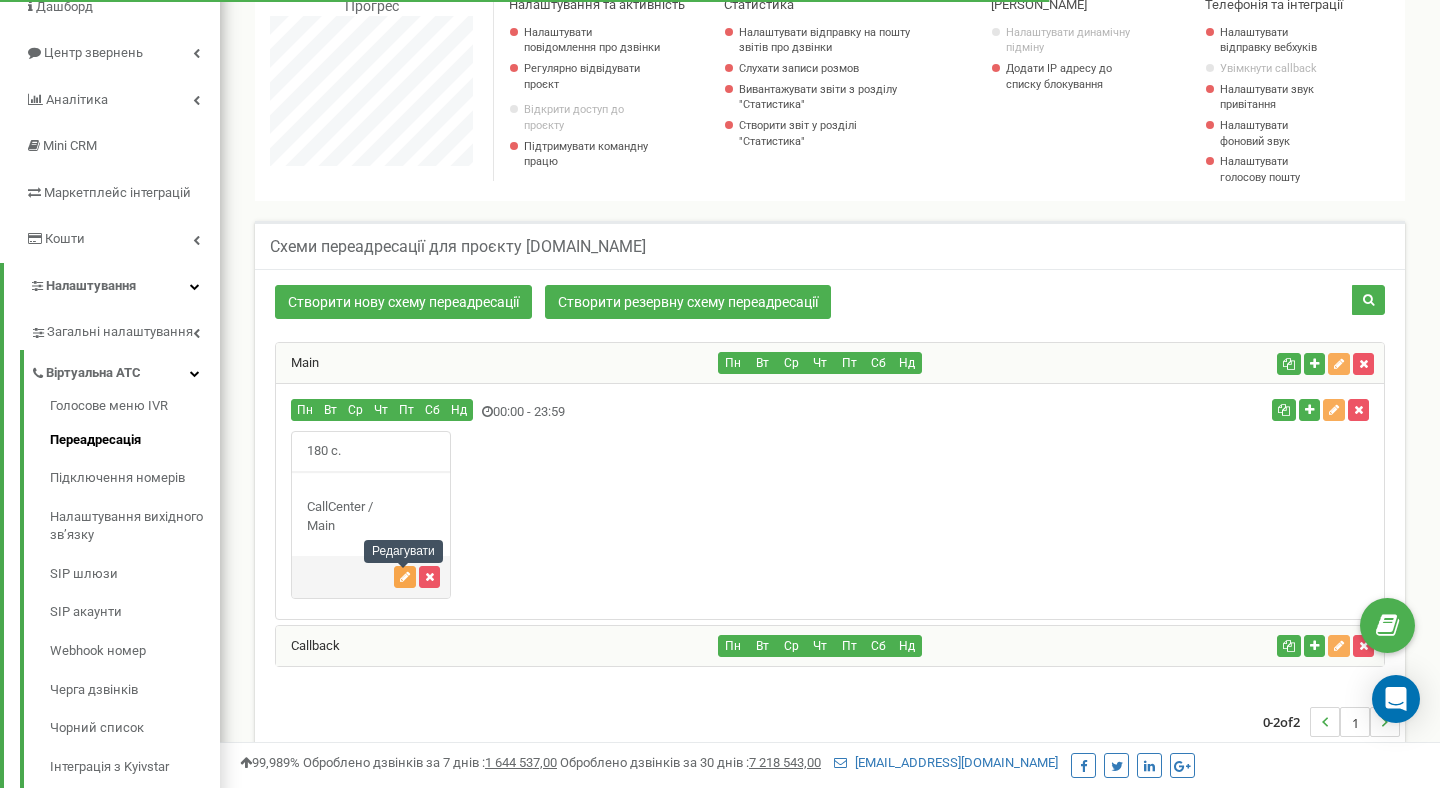 click at bounding box center (405, 577) 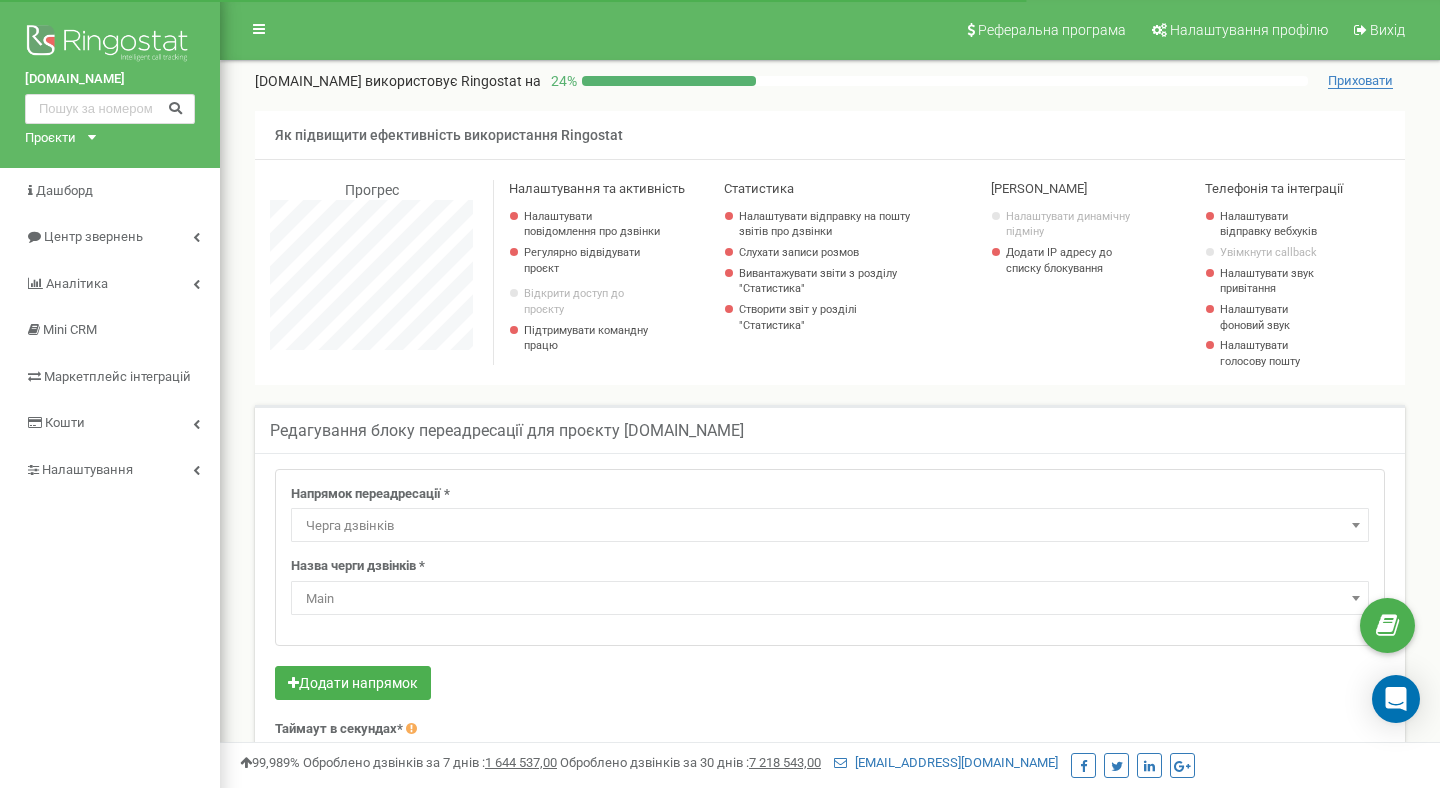 select on "CallCenter" 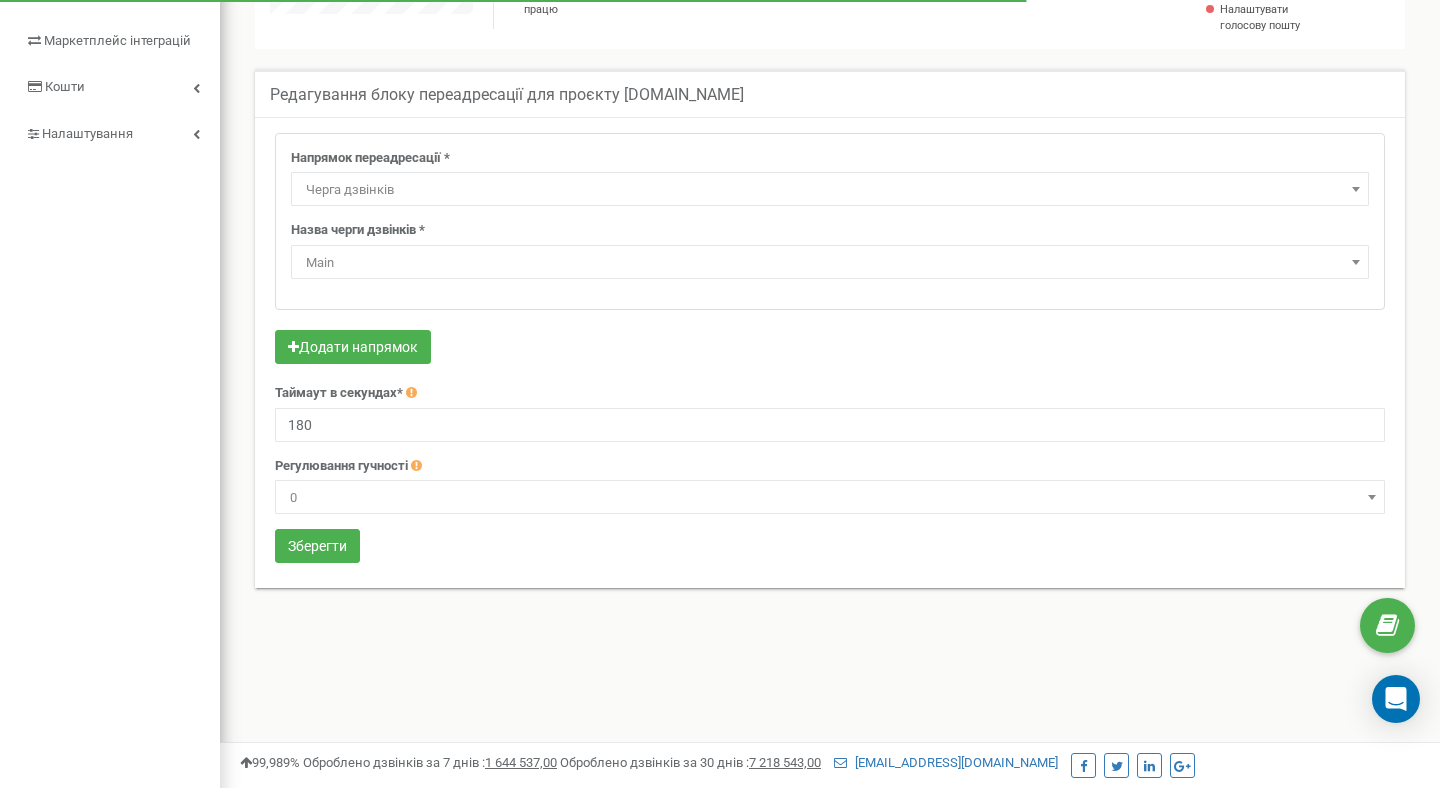 scroll, scrollTop: 0, scrollLeft: 0, axis: both 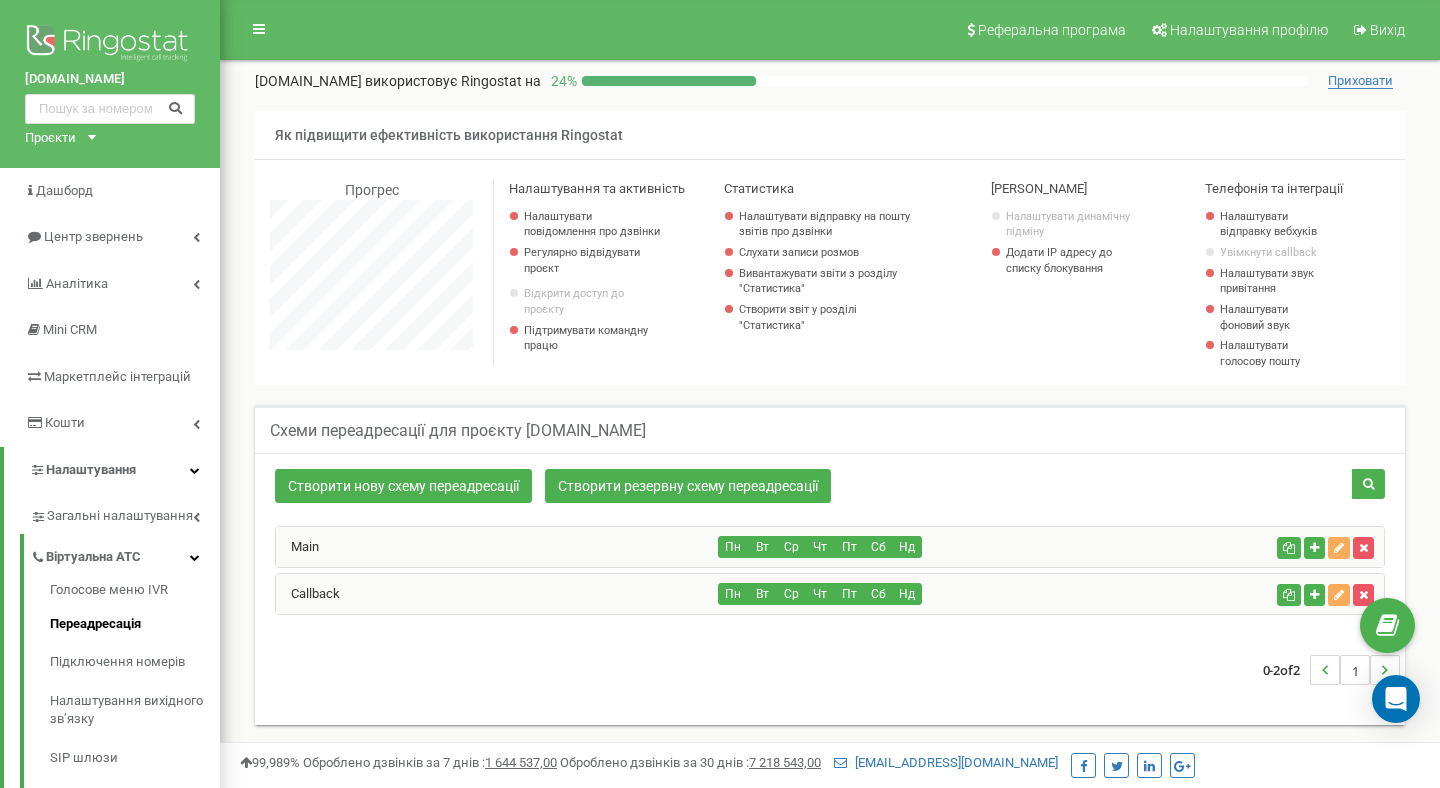 click on "Callback" at bounding box center (497, 594) 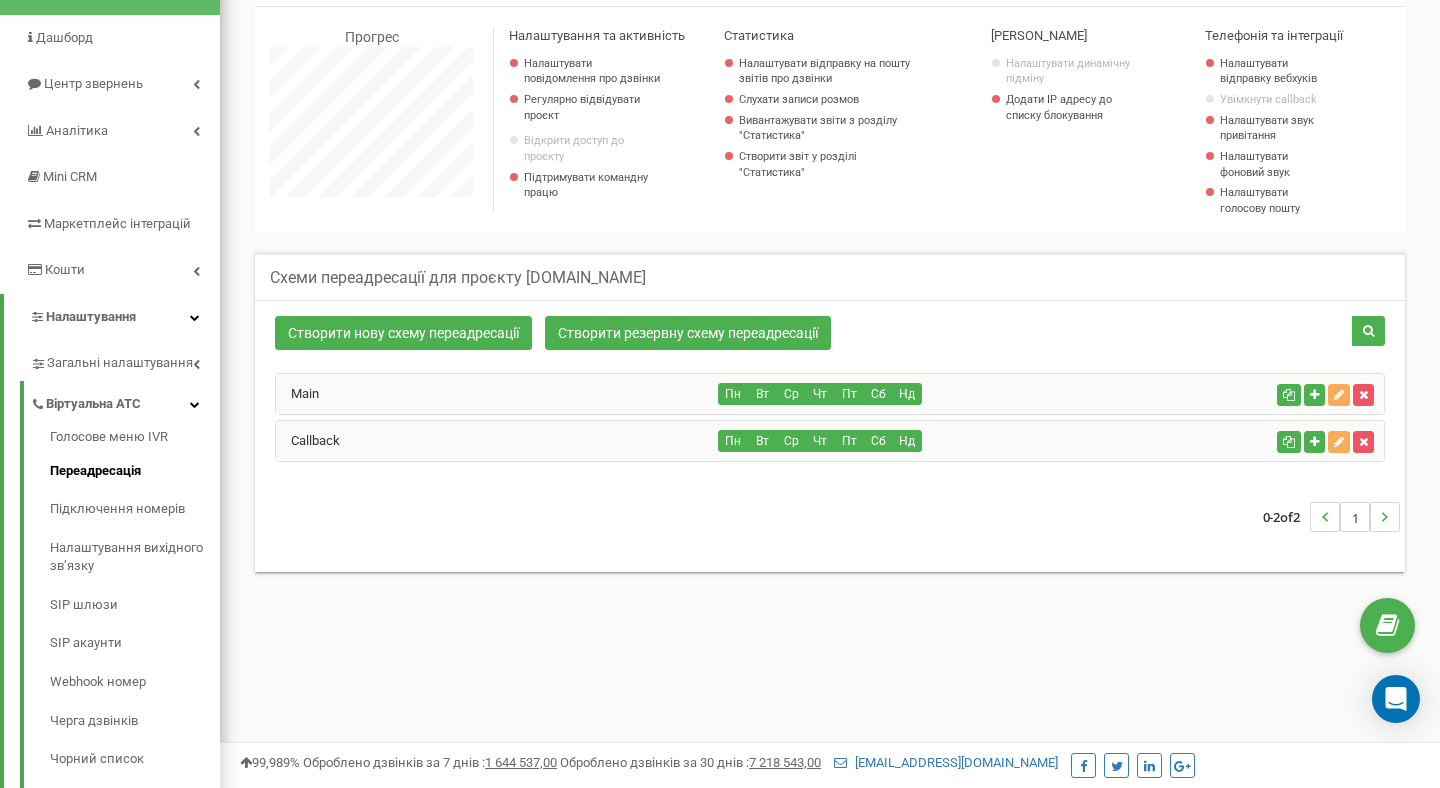 scroll, scrollTop: 0, scrollLeft: 0, axis: both 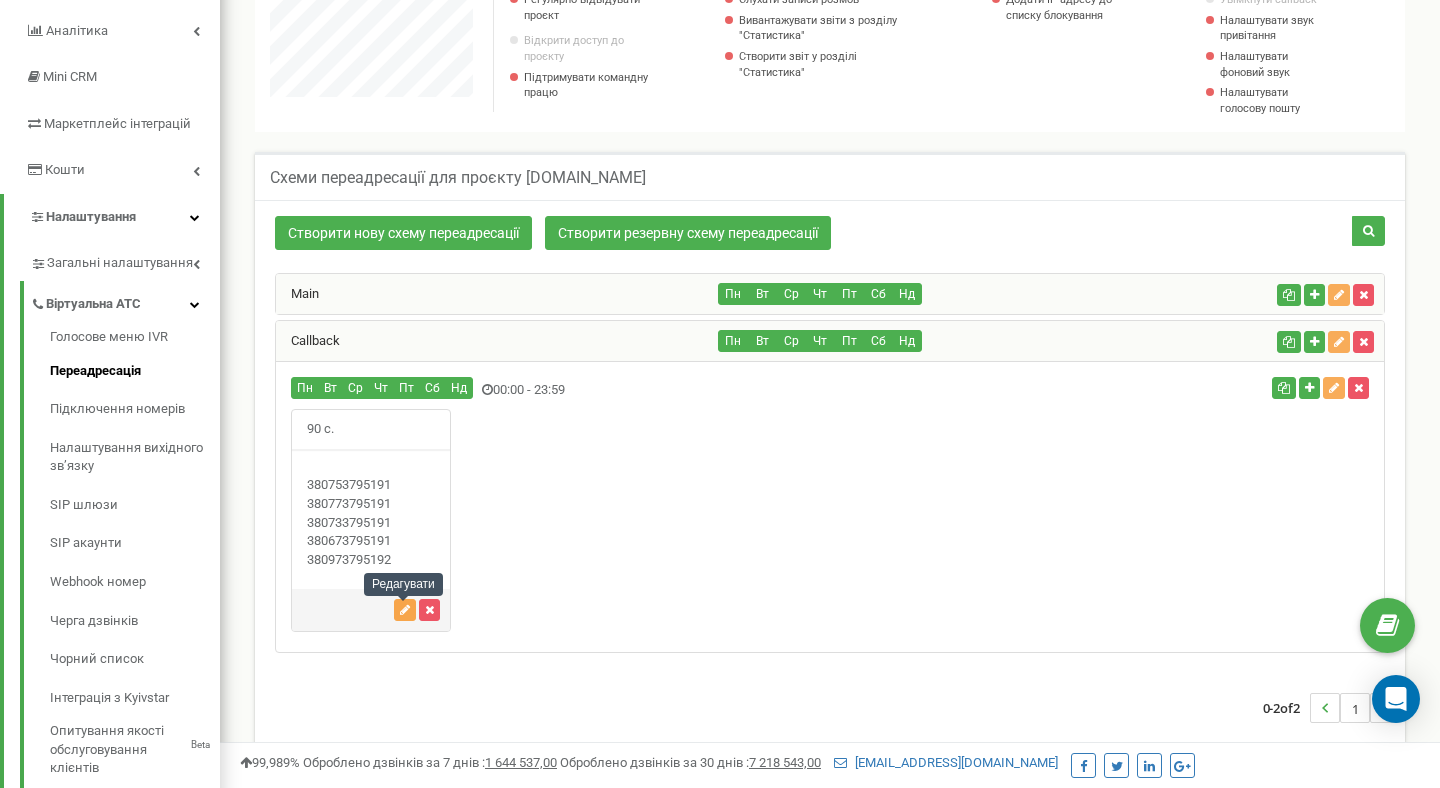 click at bounding box center (405, 610) 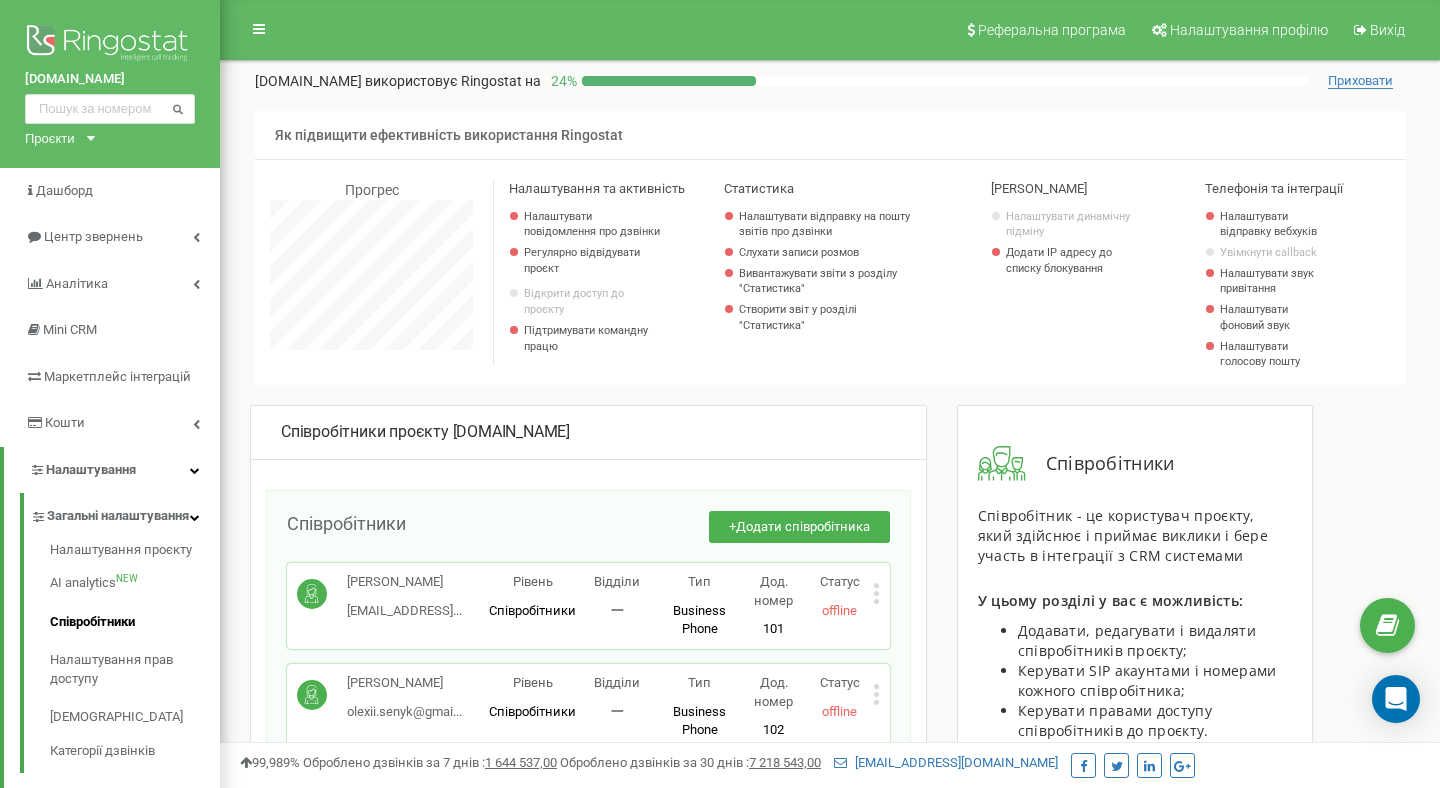 scroll, scrollTop: 126, scrollLeft: 0, axis: vertical 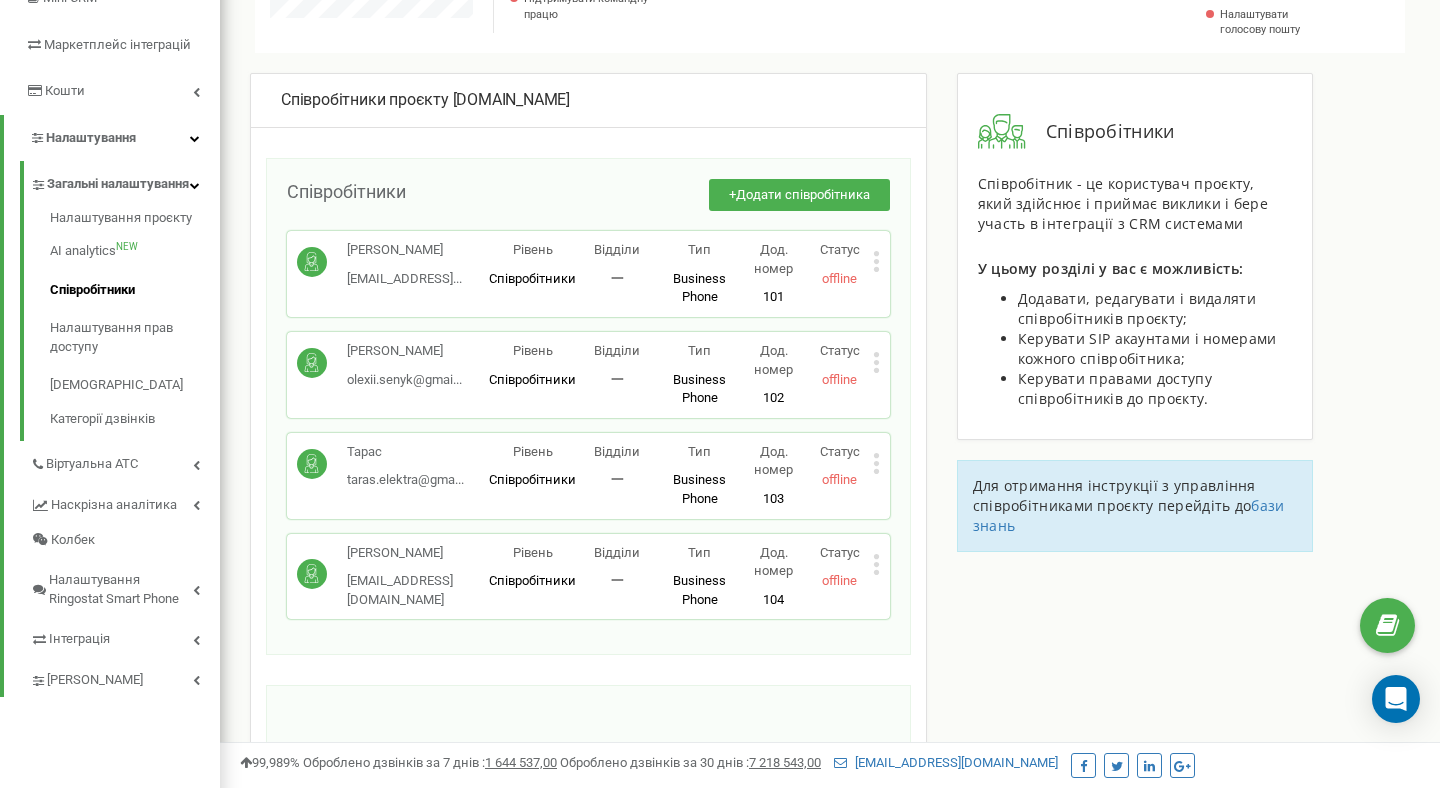 click 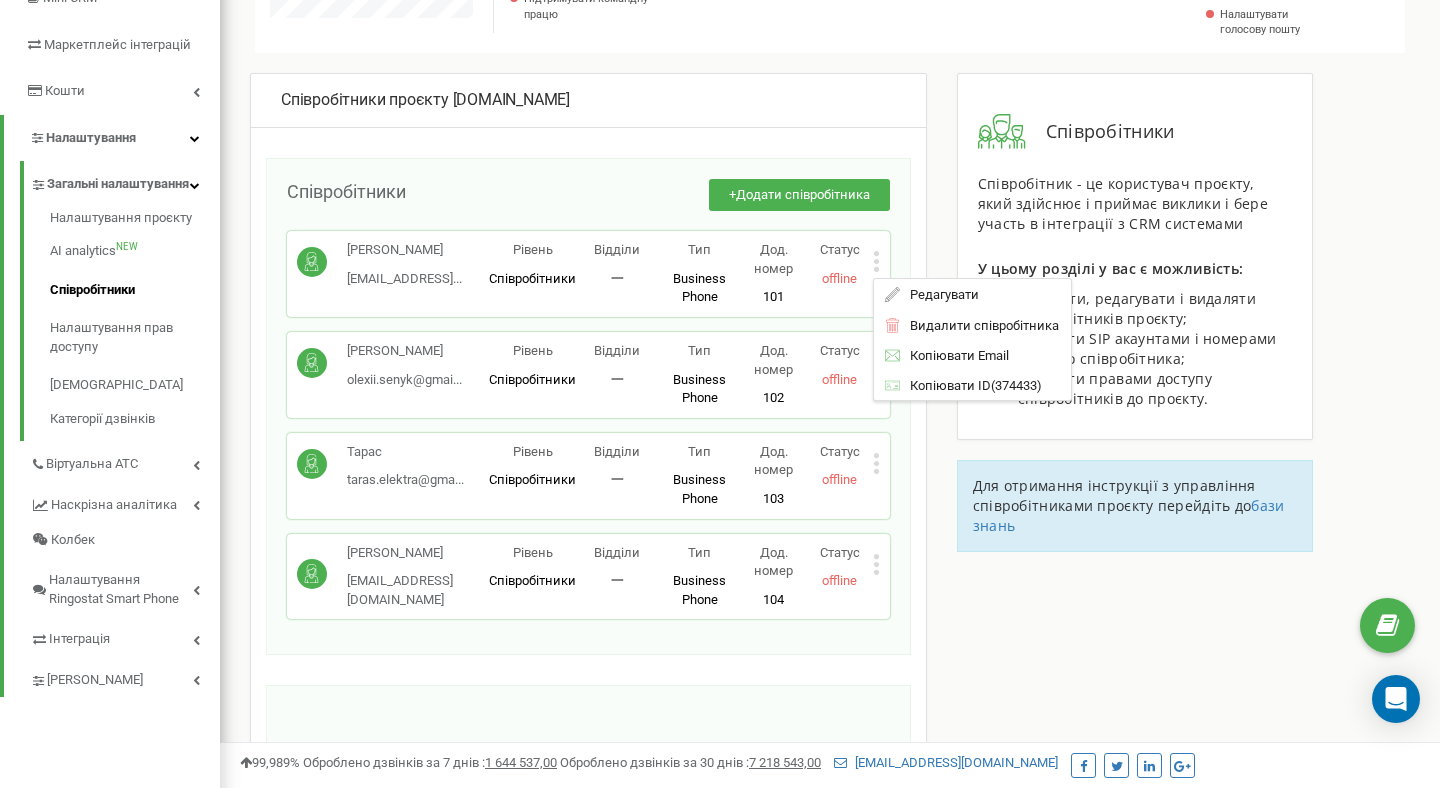 click 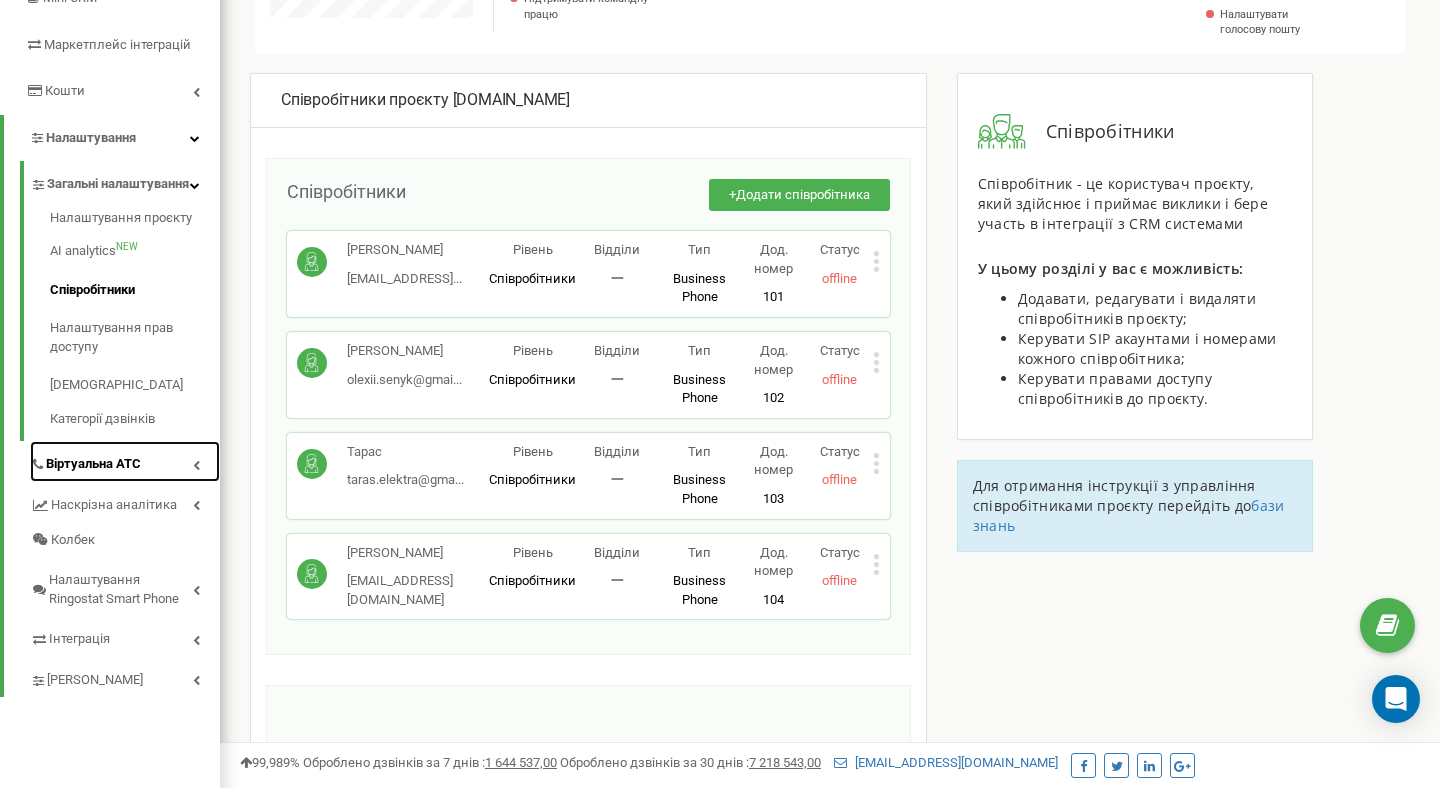 click at bounding box center [196, 465] 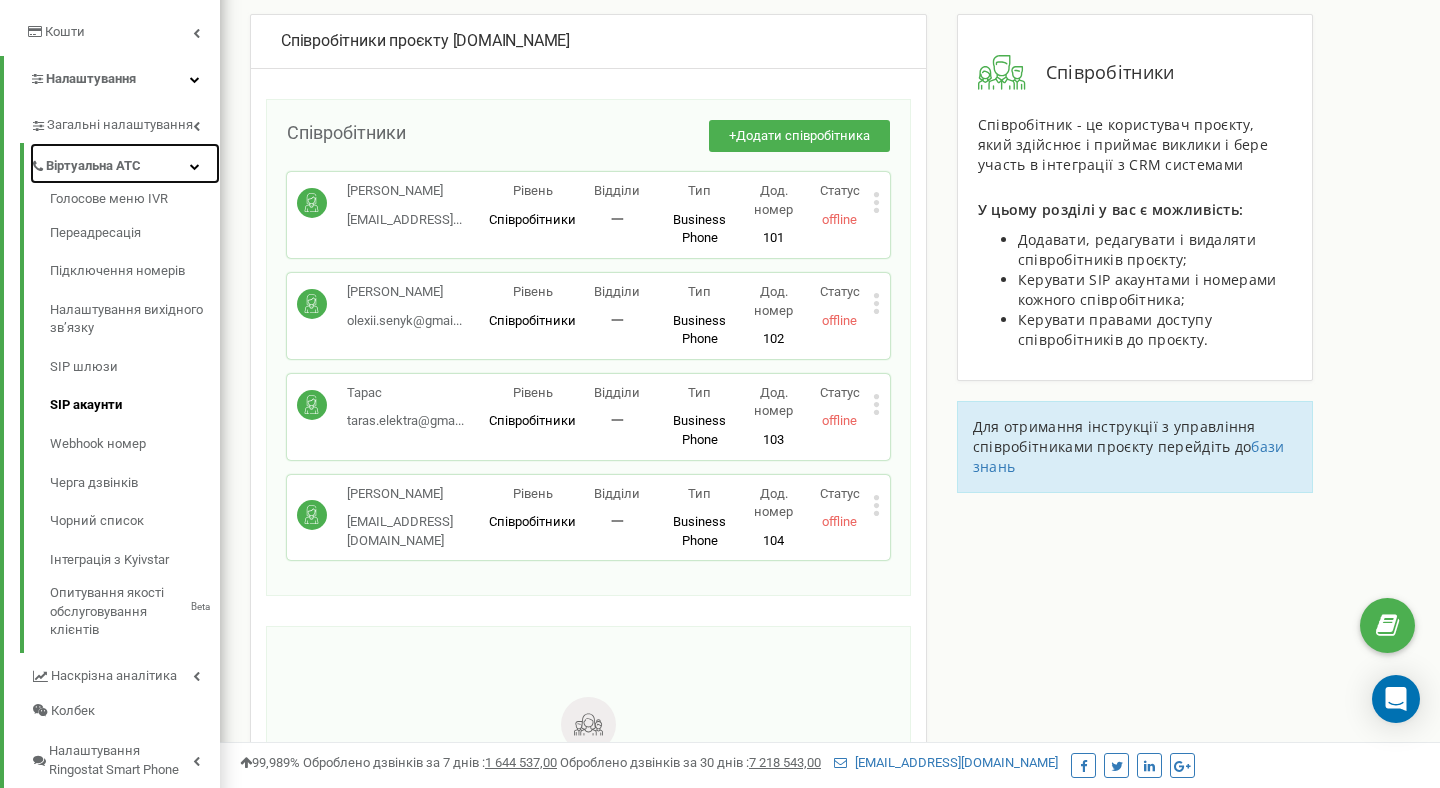 scroll, scrollTop: 394, scrollLeft: 0, axis: vertical 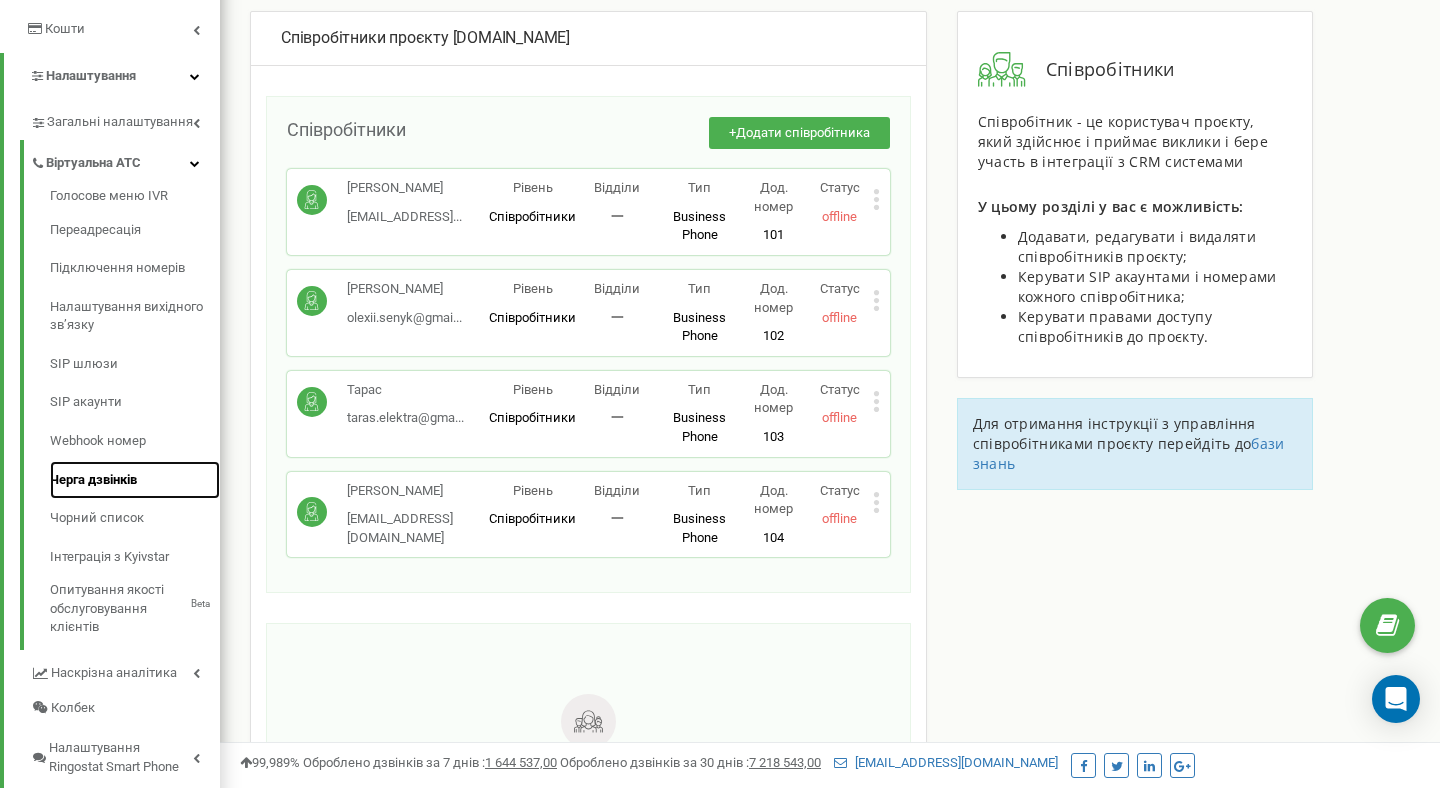 click on "Черга дзвінків" at bounding box center [135, 480] 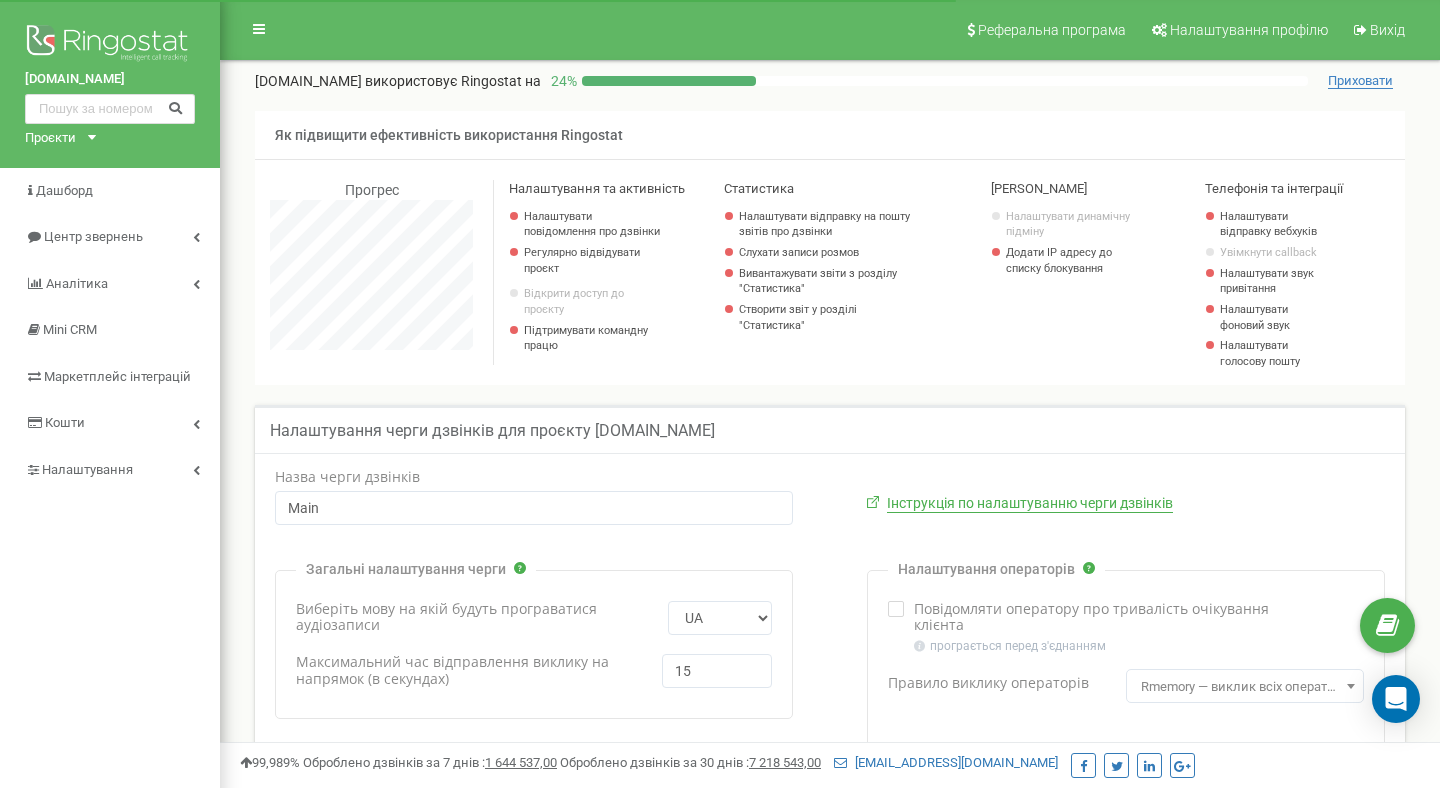 scroll, scrollTop: 708, scrollLeft: 0, axis: vertical 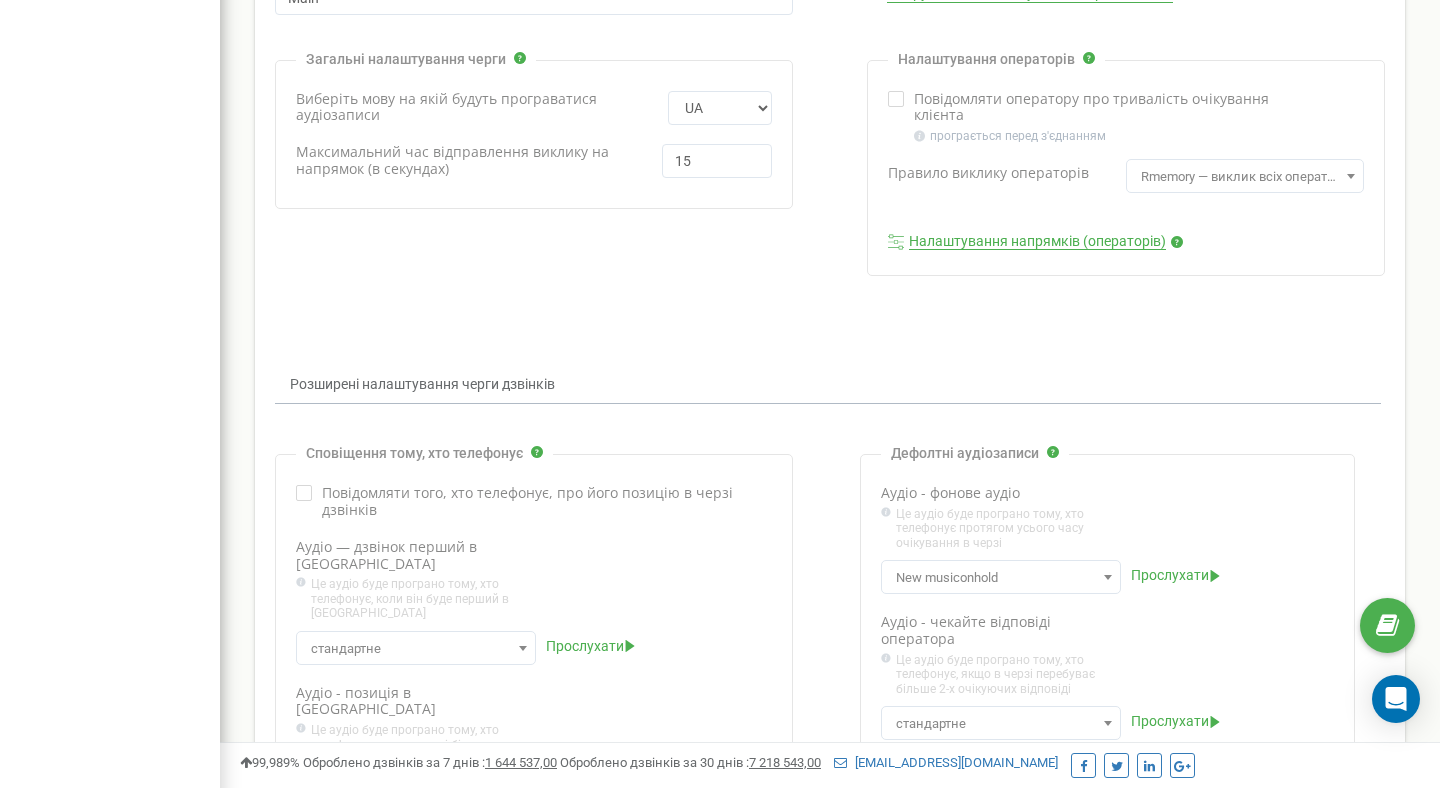 click on "Налаштування напрямків (операторів)" at bounding box center [1037, 242] 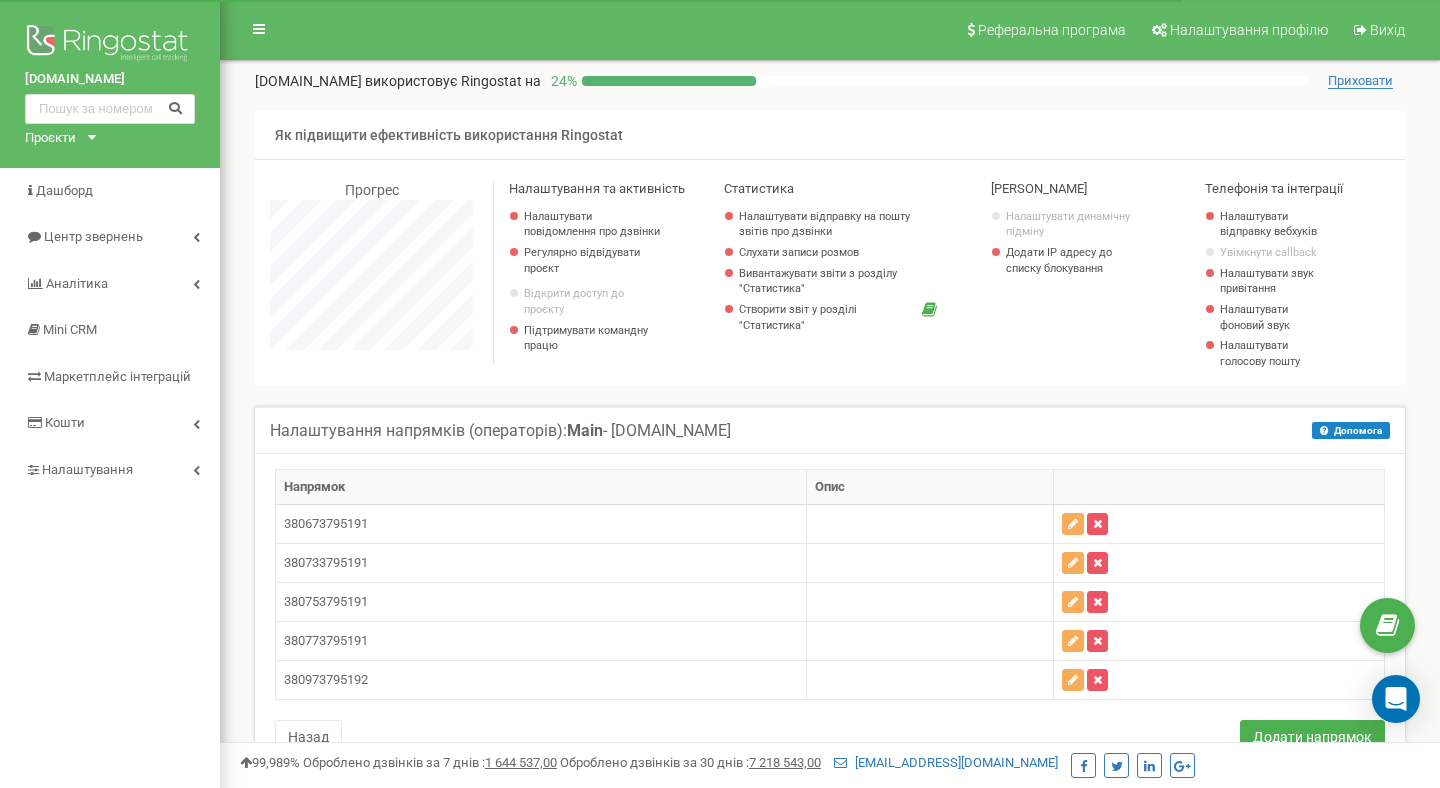 scroll, scrollTop: 67, scrollLeft: 0, axis: vertical 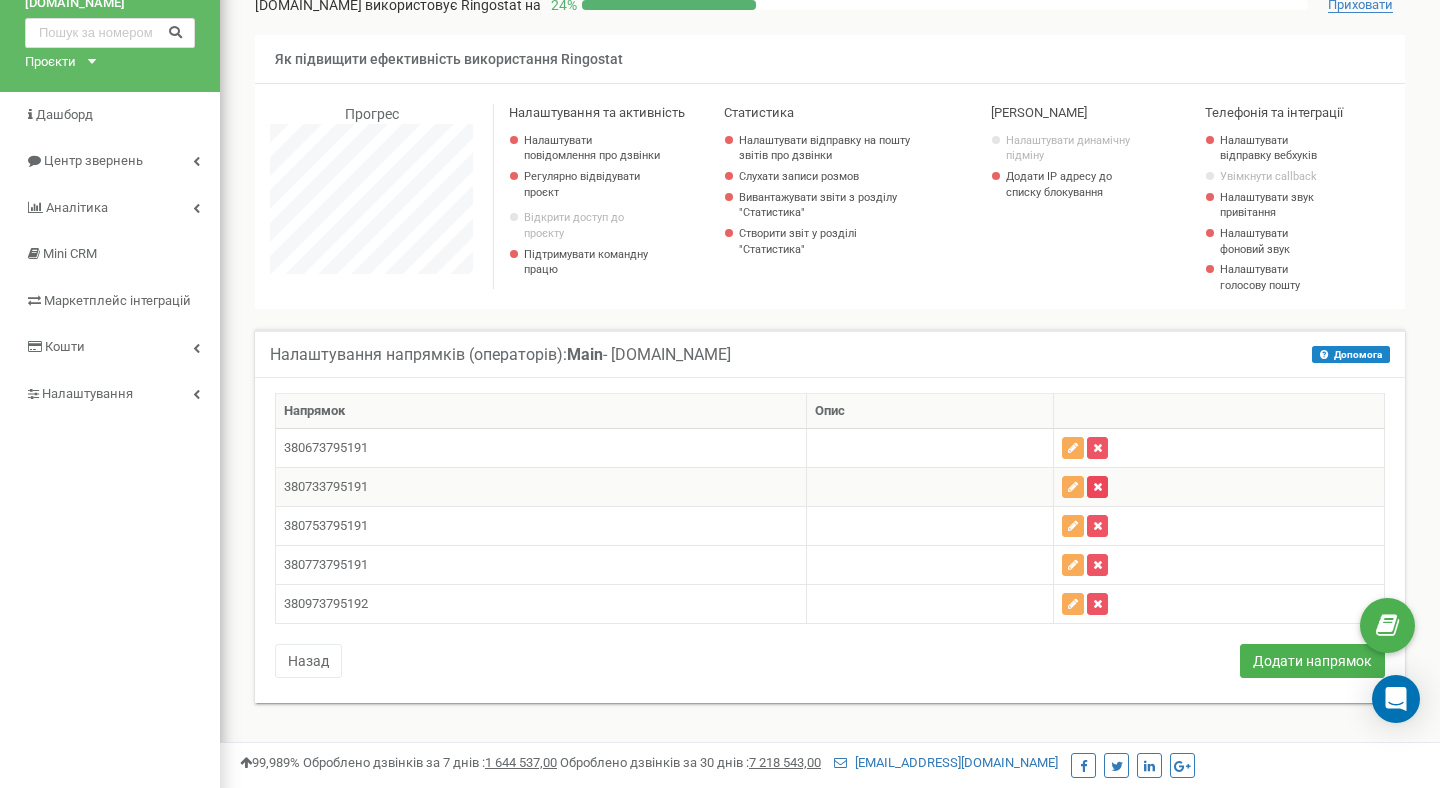 click at bounding box center [1097, 487] 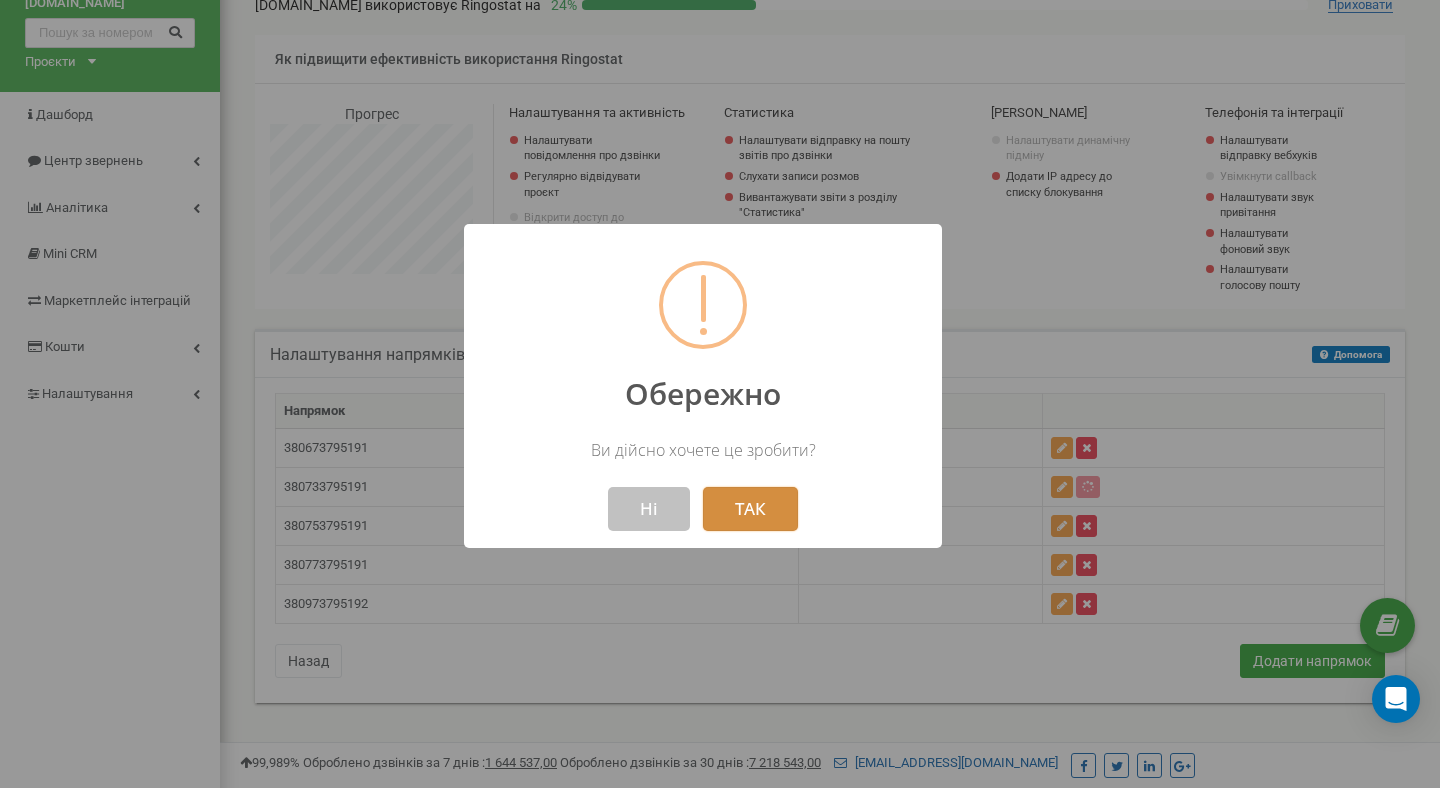 click on "ТАК" at bounding box center (750, 509) 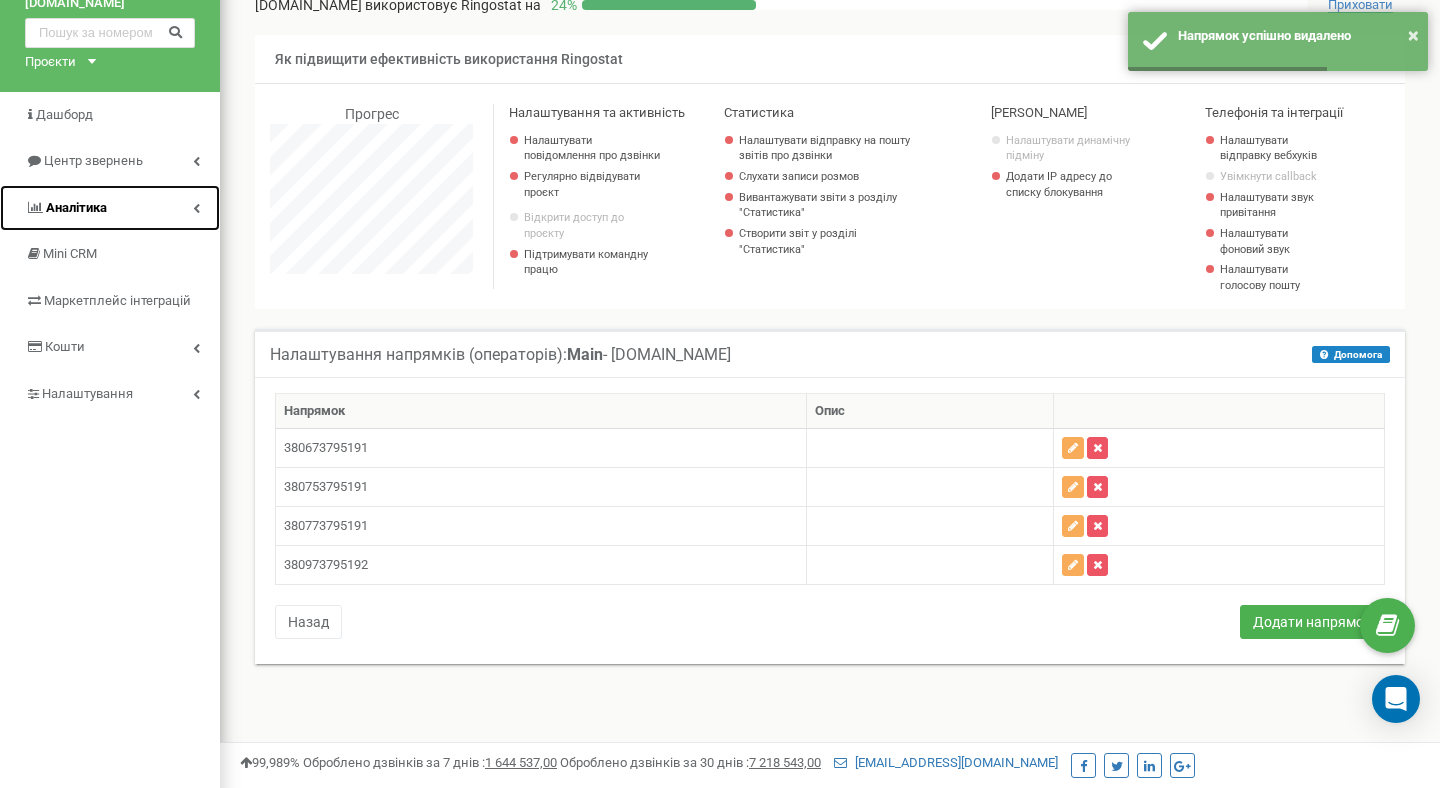 click at bounding box center [196, 208] 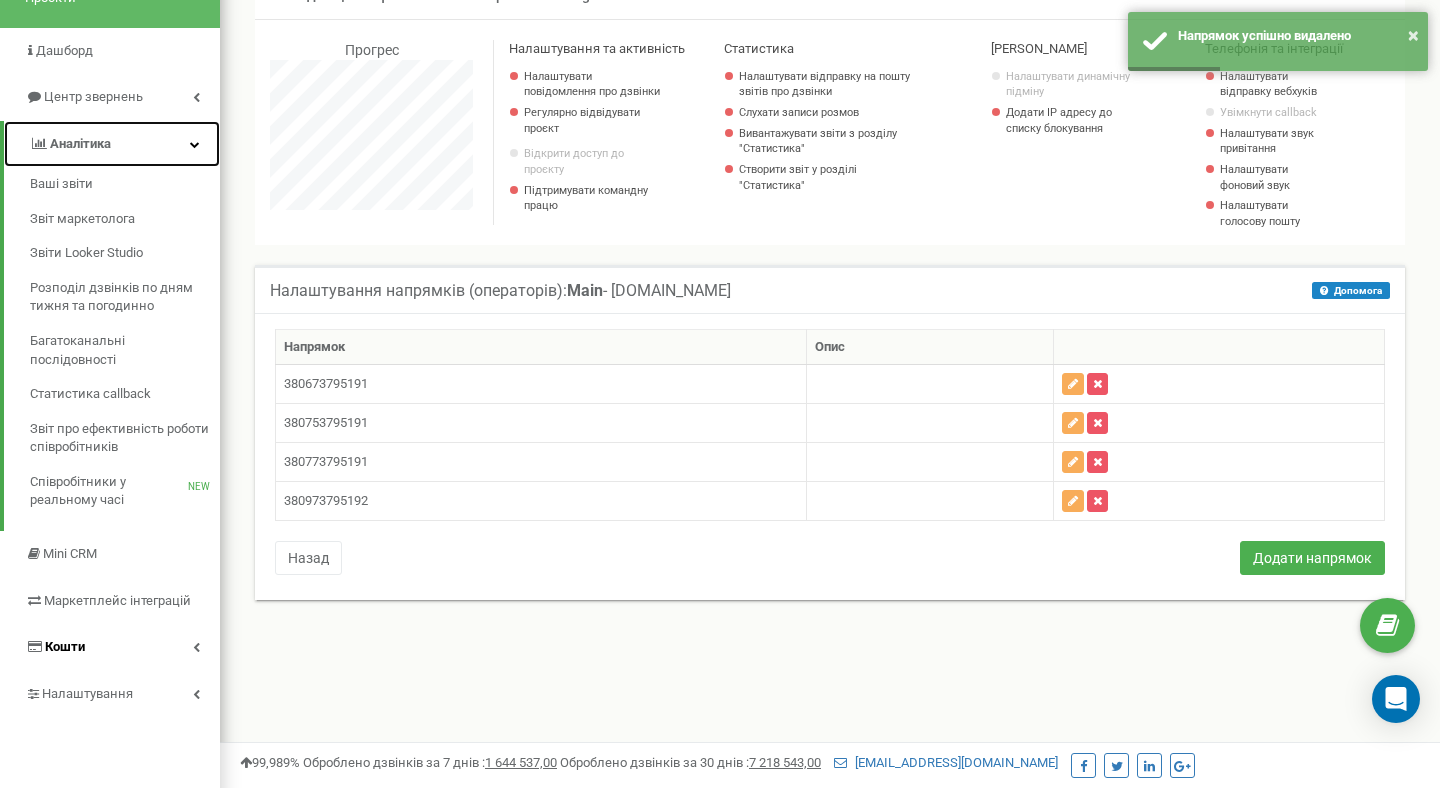 scroll, scrollTop: 148, scrollLeft: 0, axis: vertical 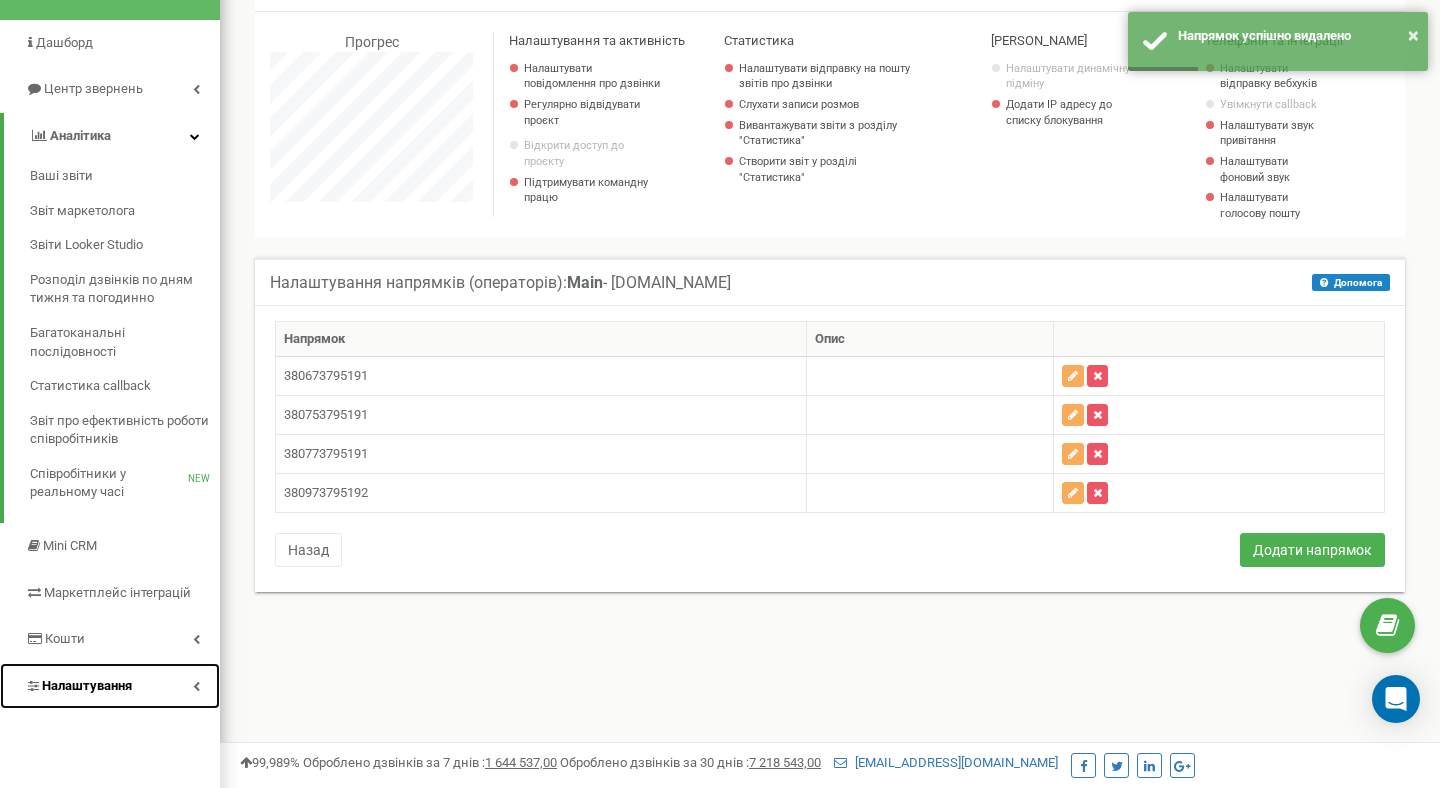 click at bounding box center [196, 686] 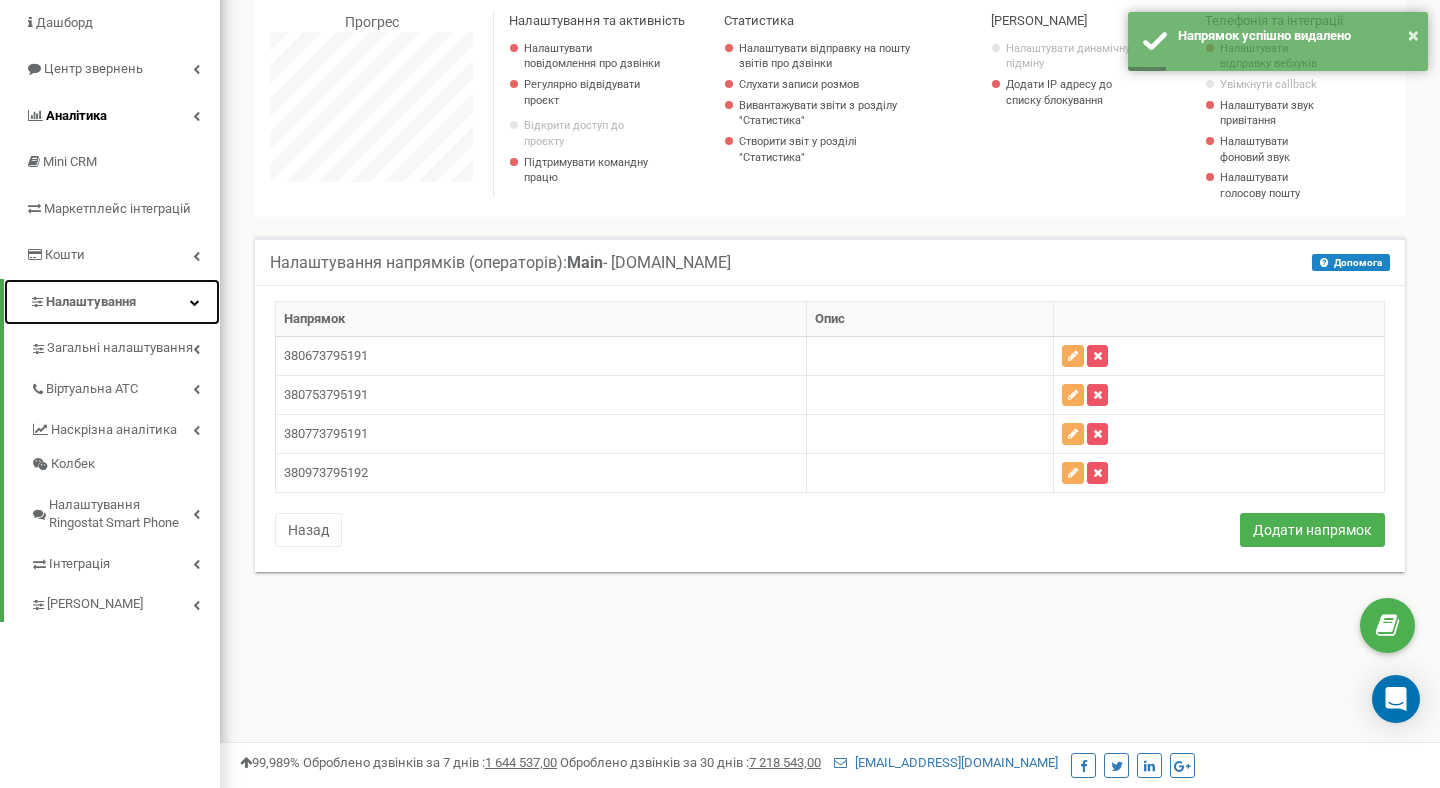 scroll, scrollTop: 178, scrollLeft: 0, axis: vertical 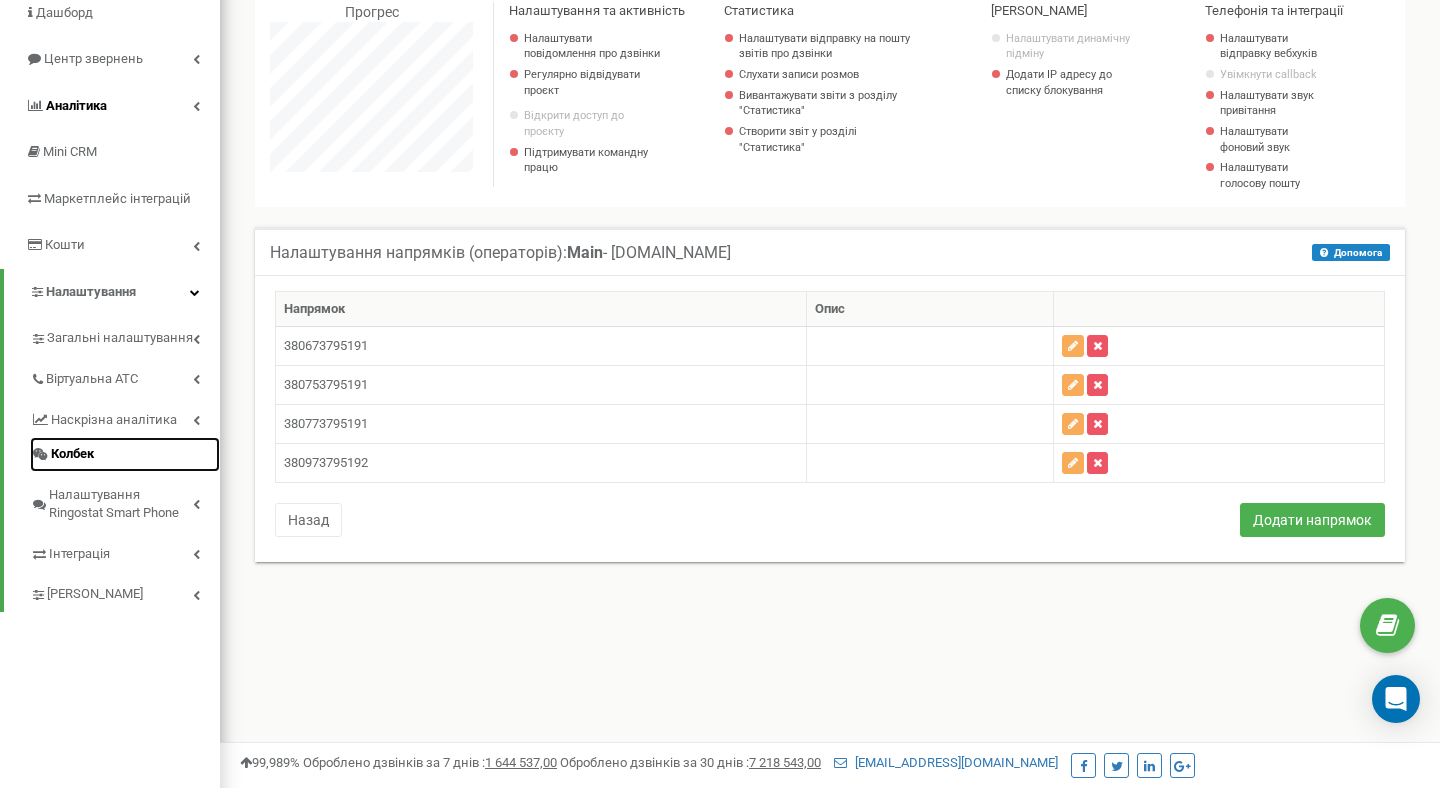 click on "Колбек" at bounding box center [72, 454] 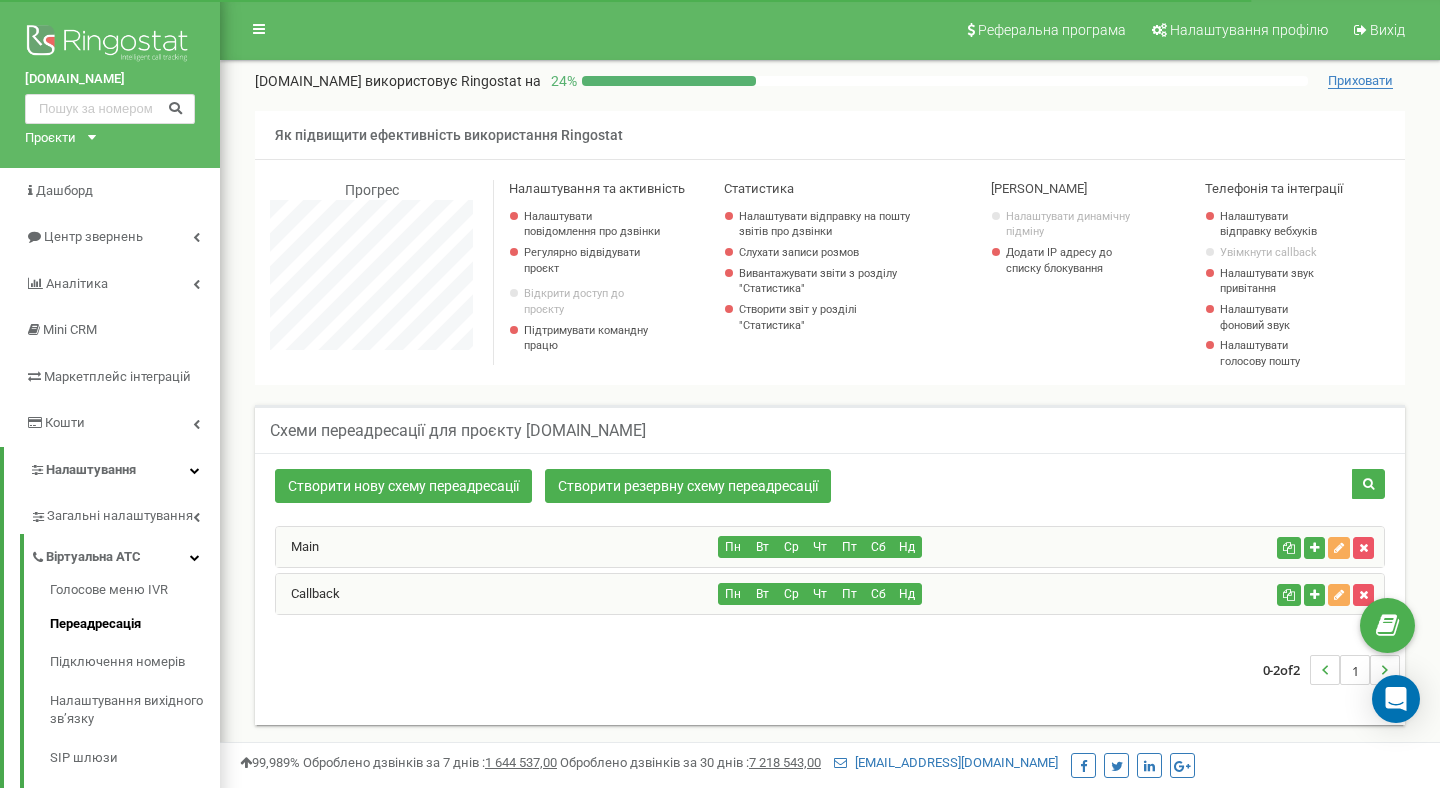 scroll, scrollTop: 0, scrollLeft: 0, axis: both 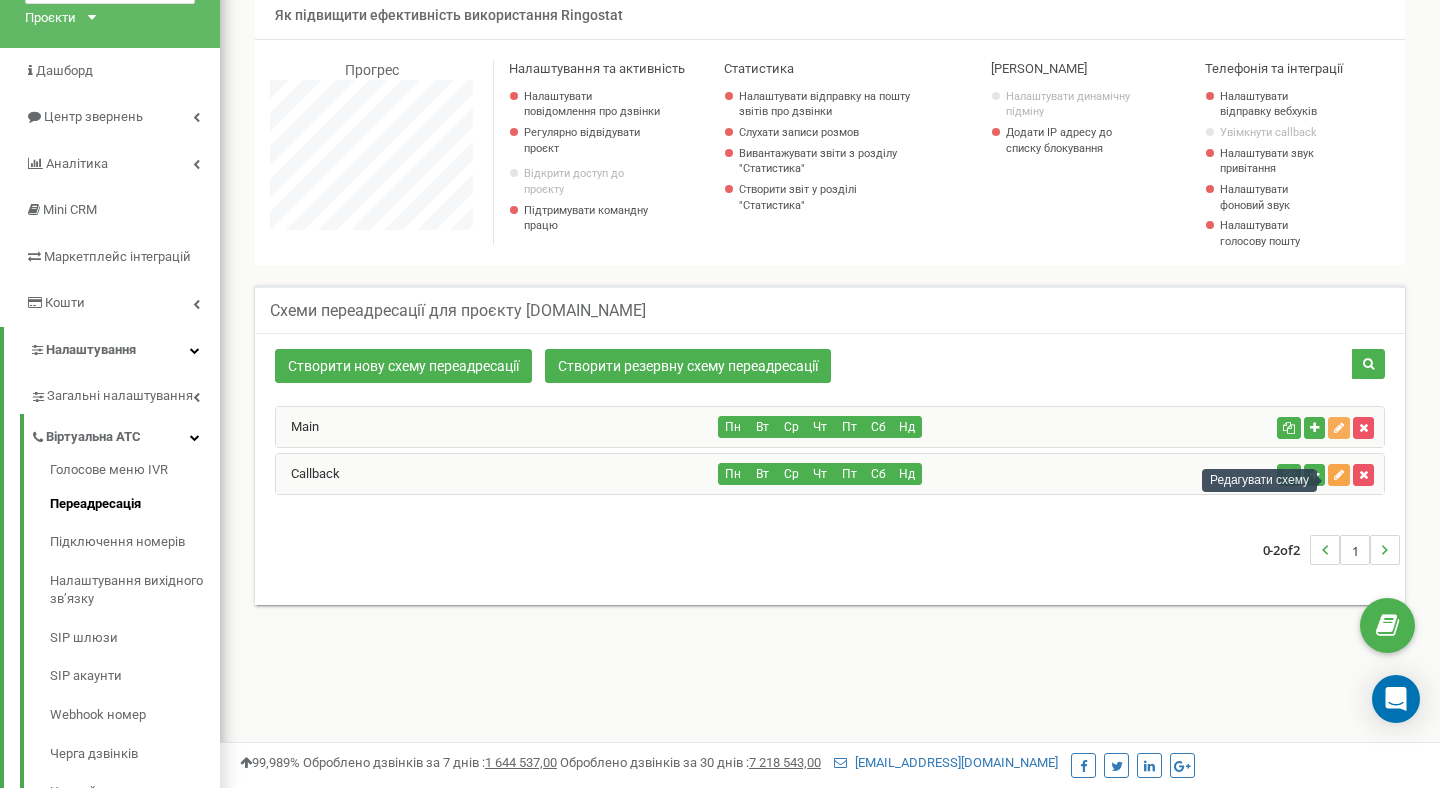 click at bounding box center [1339, 475] 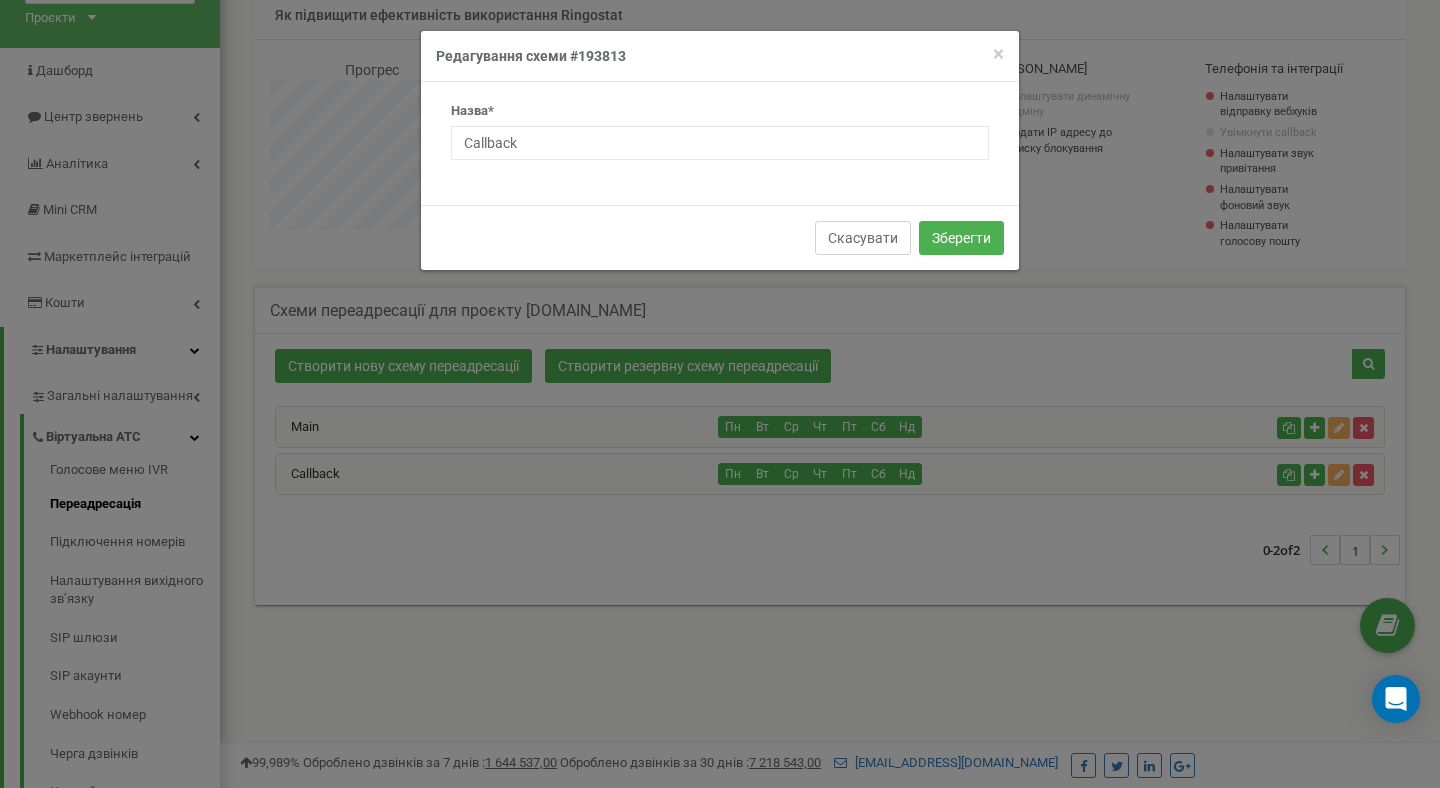 click on "Скасувати" at bounding box center (863, 238) 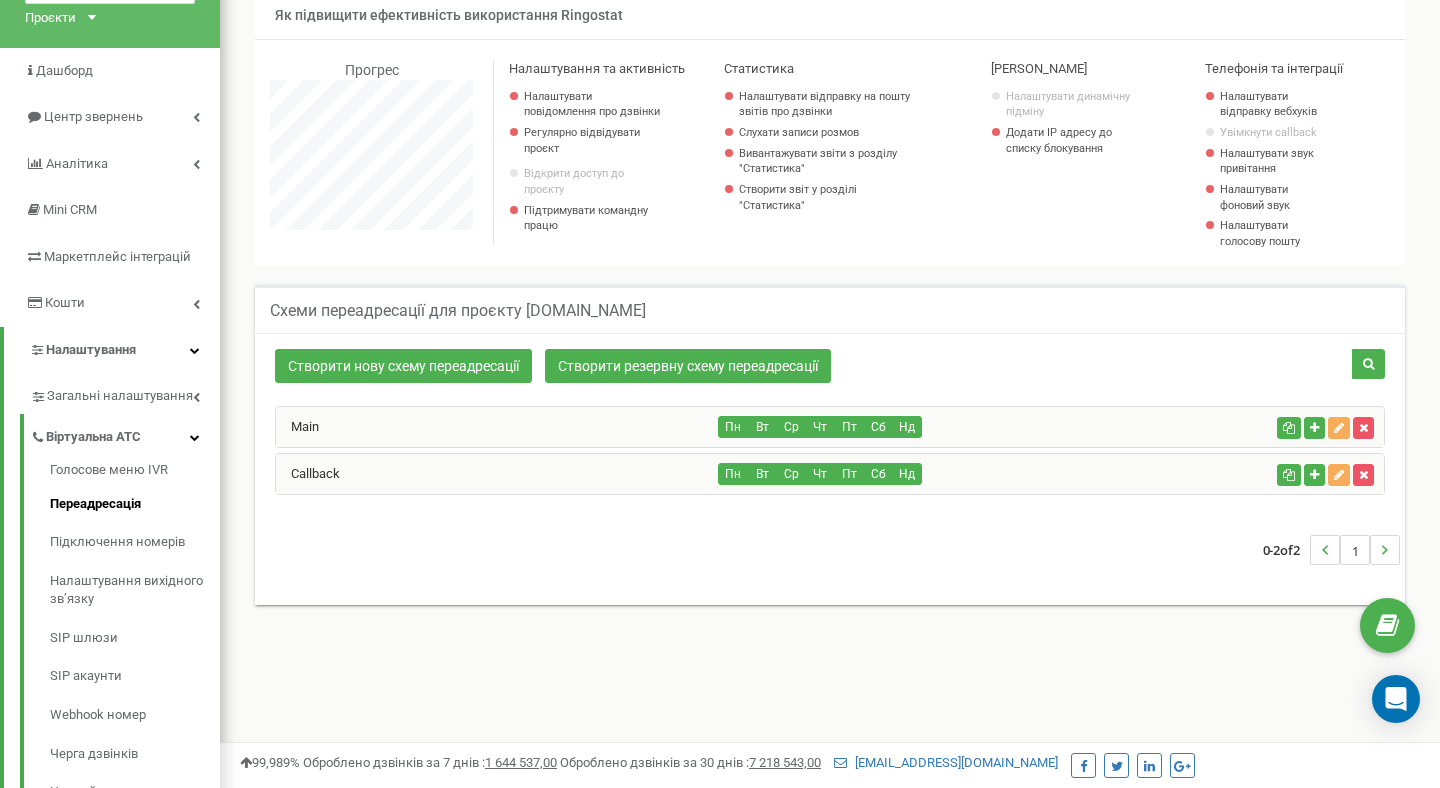 click on "Callback" at bounding box center (497, 474) 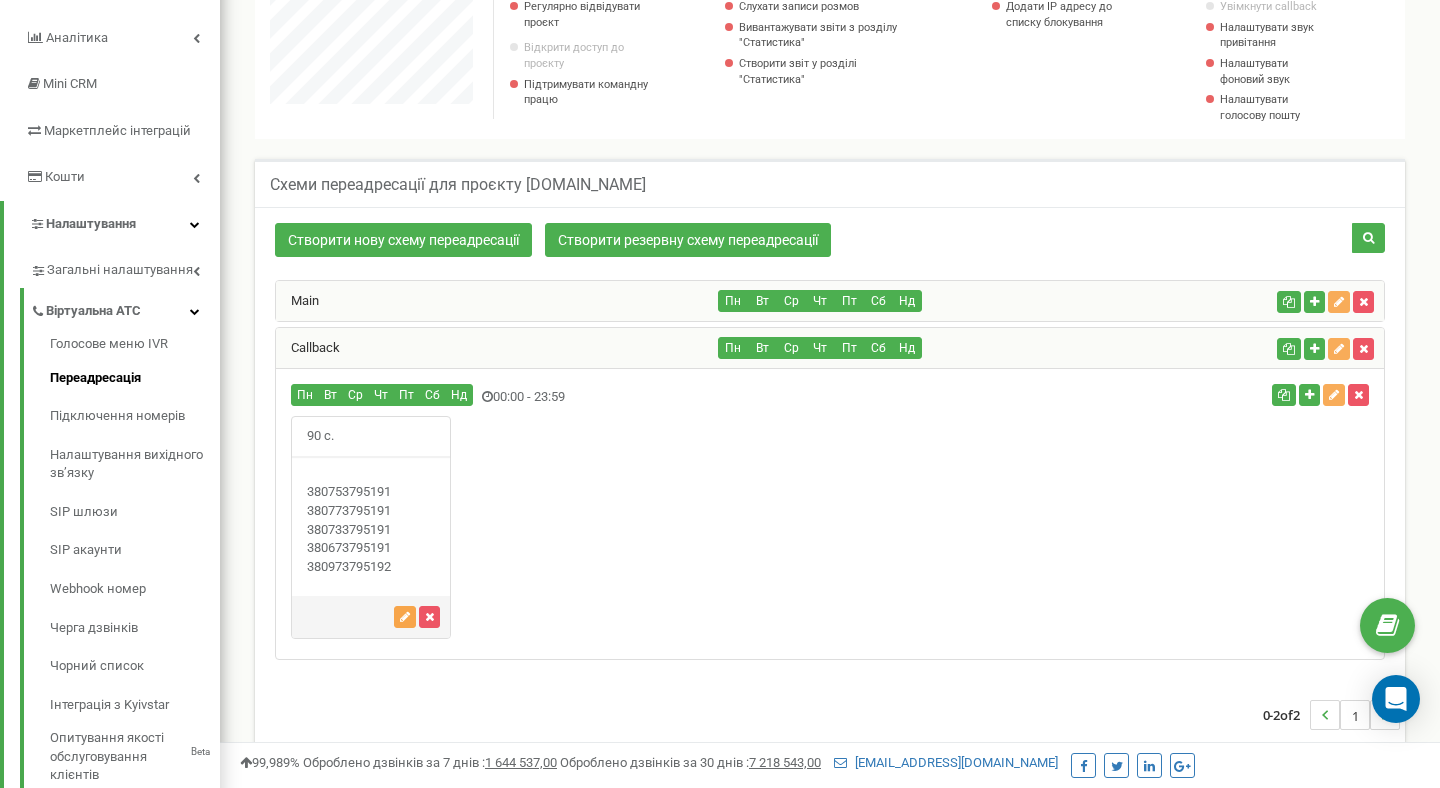 scroll, scrollTop: 266, scrollLeft: 0, axis: vertical 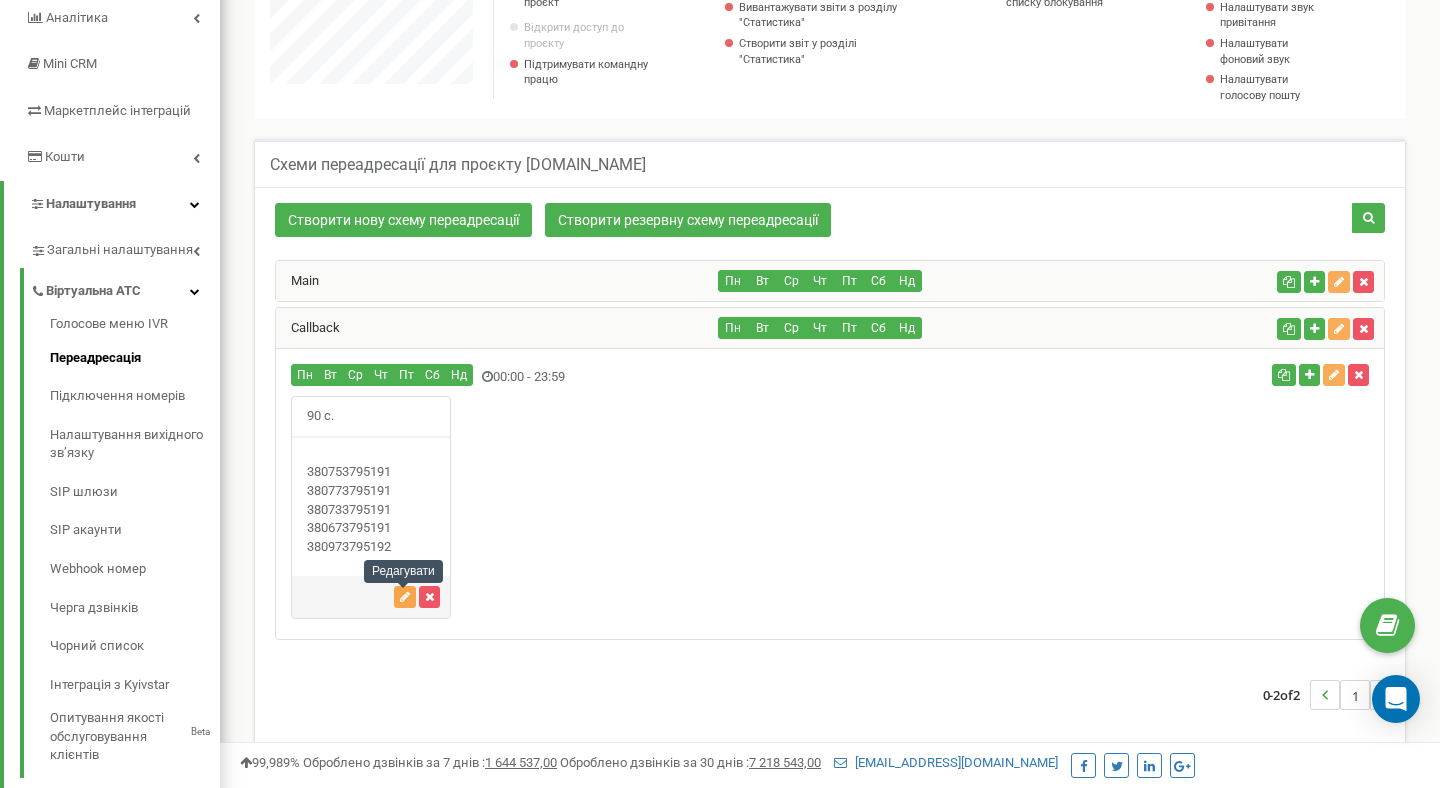 click at bounding box center (405, 597) 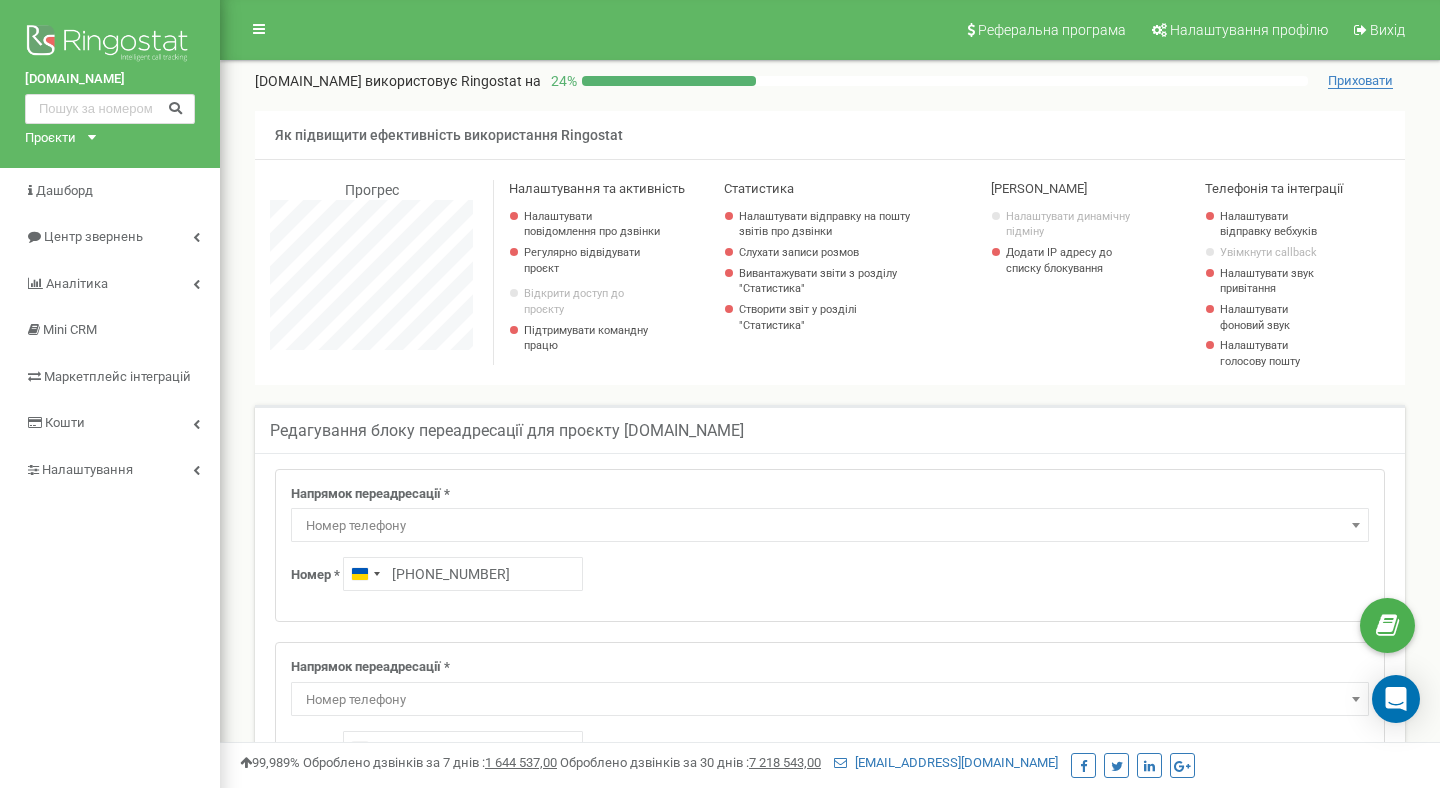 scroll, scrollTop: 192, scrollLeft: 0, axis: vertical 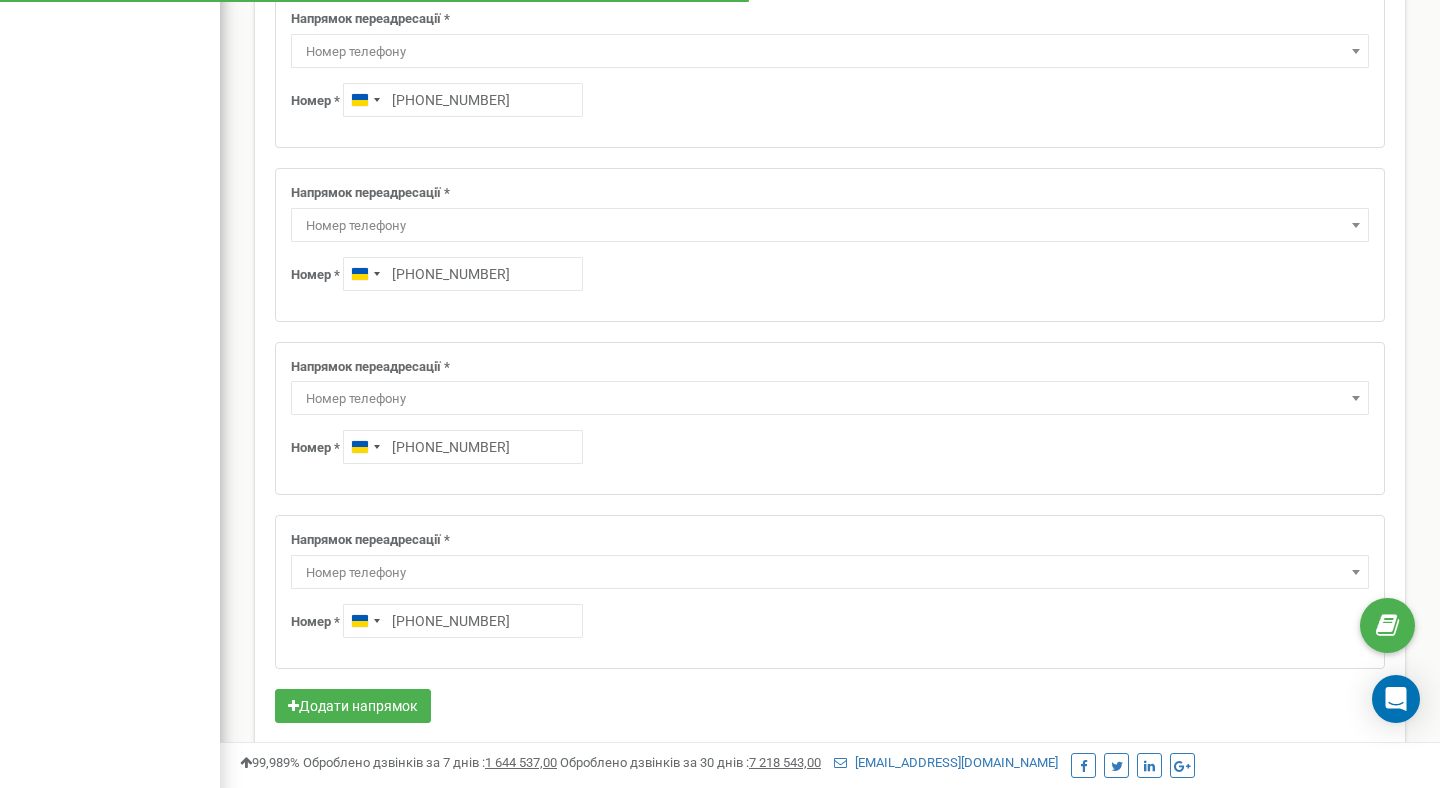 click on "Напрямок переадресації *
Не використовувати
Голосова пошта
IVR
Webhook номер переадресації
Черга дзвінків
SIP
Номер телефону
Зовнішній SIP
Співробітник
Відділ
Номер телефону
Запис перед Voicemail *
Нове аудіо Voicemail
Voicemail Standard audio non-working hours RU
Voicemail Standard audio in work time RU
Voicemail Standard audio in work time UK
Voicemail Standard audio non-working hours UK
Voicemail Standard audio in work time BG
Voicemail Standard audio non-working hours BG
Voicemail Standard audio in work time PL
Main
Main" at bounding box center (830, 419) 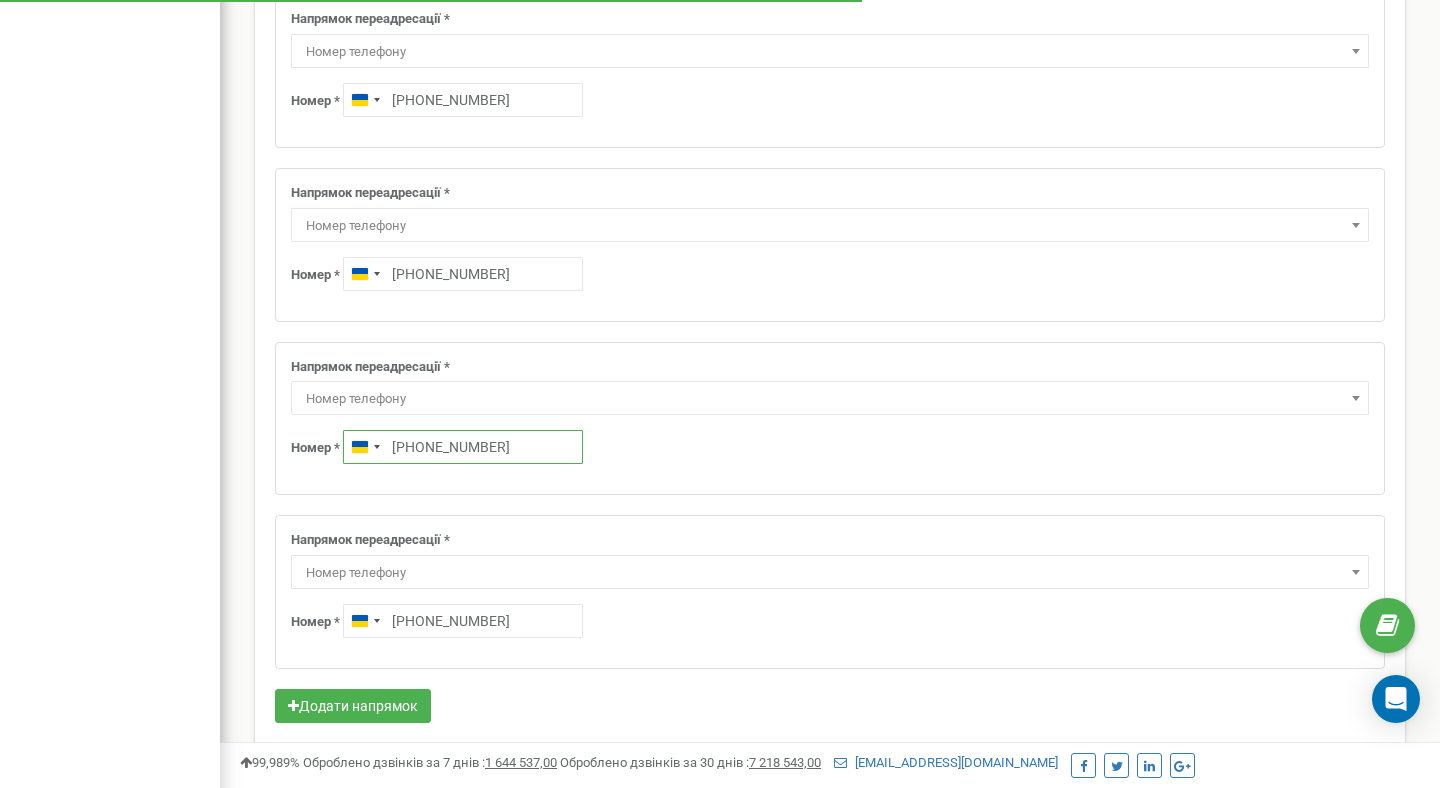 click on "[PHONE_NUMBER]" at bounding box center (463, 447) 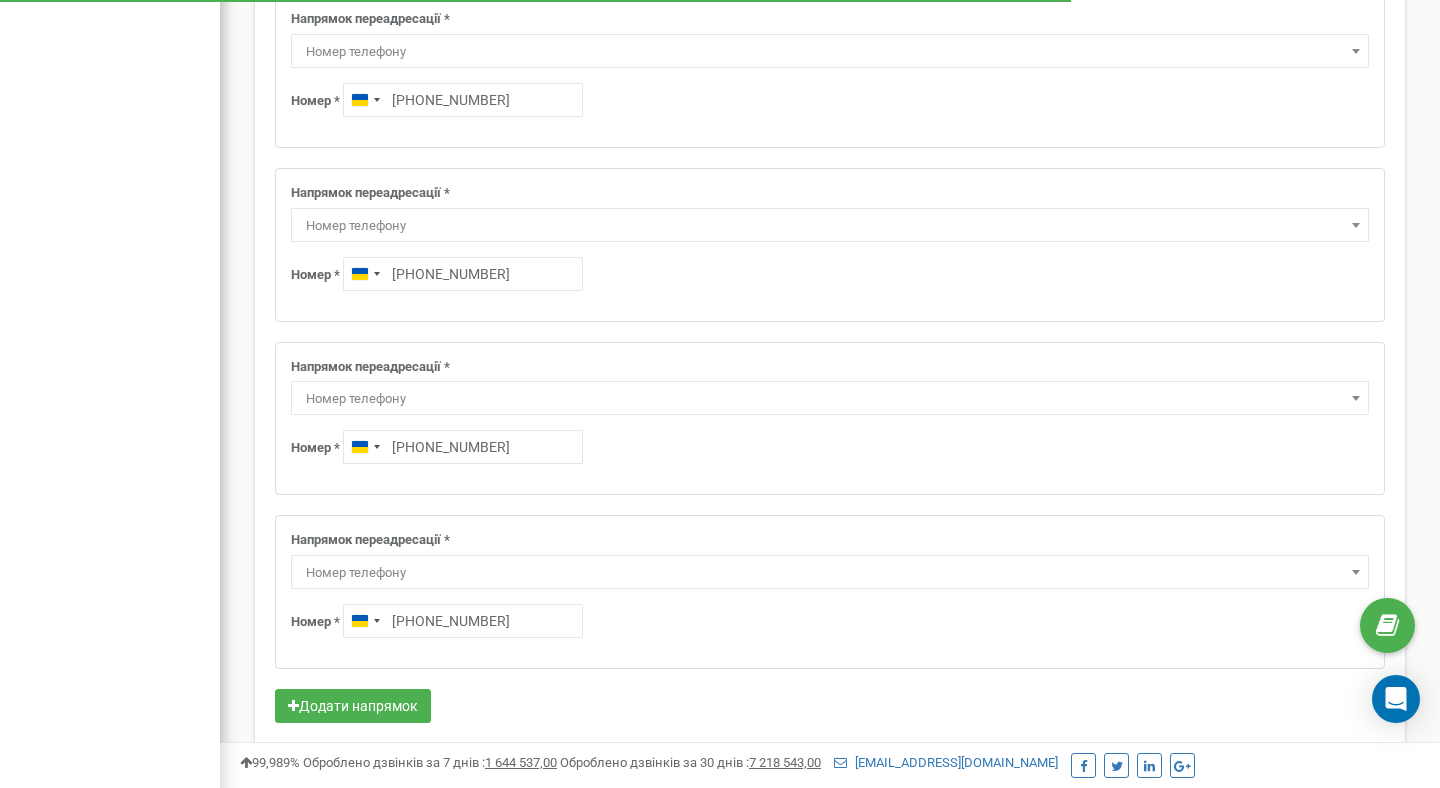 click on "Номер *
[GEOGRAPHIC_DATA] +380 [PHONE_NUMBER]" at bounding box center (830, 447) 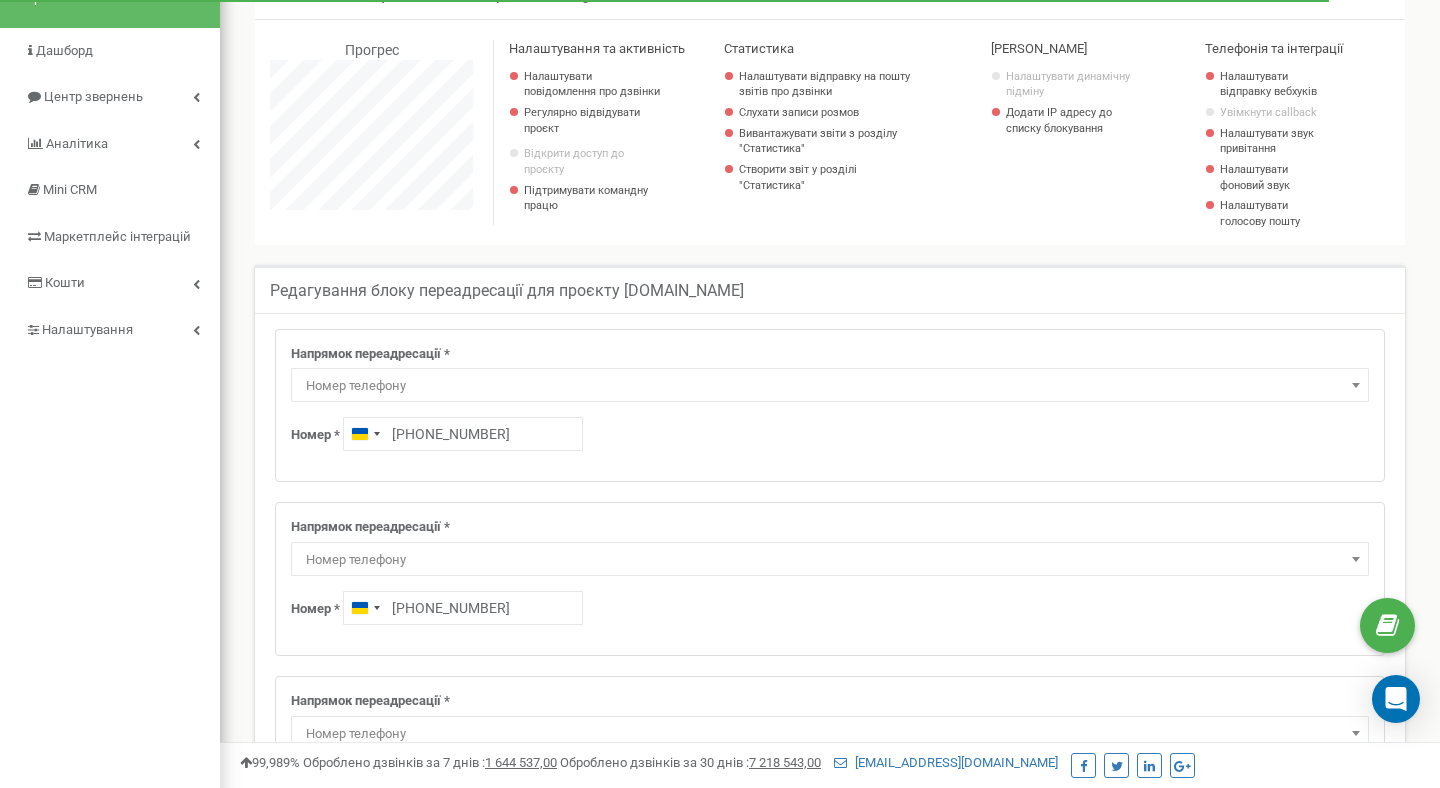 scroll, scrollTop: 0, scrollLeft: 0, axis: both 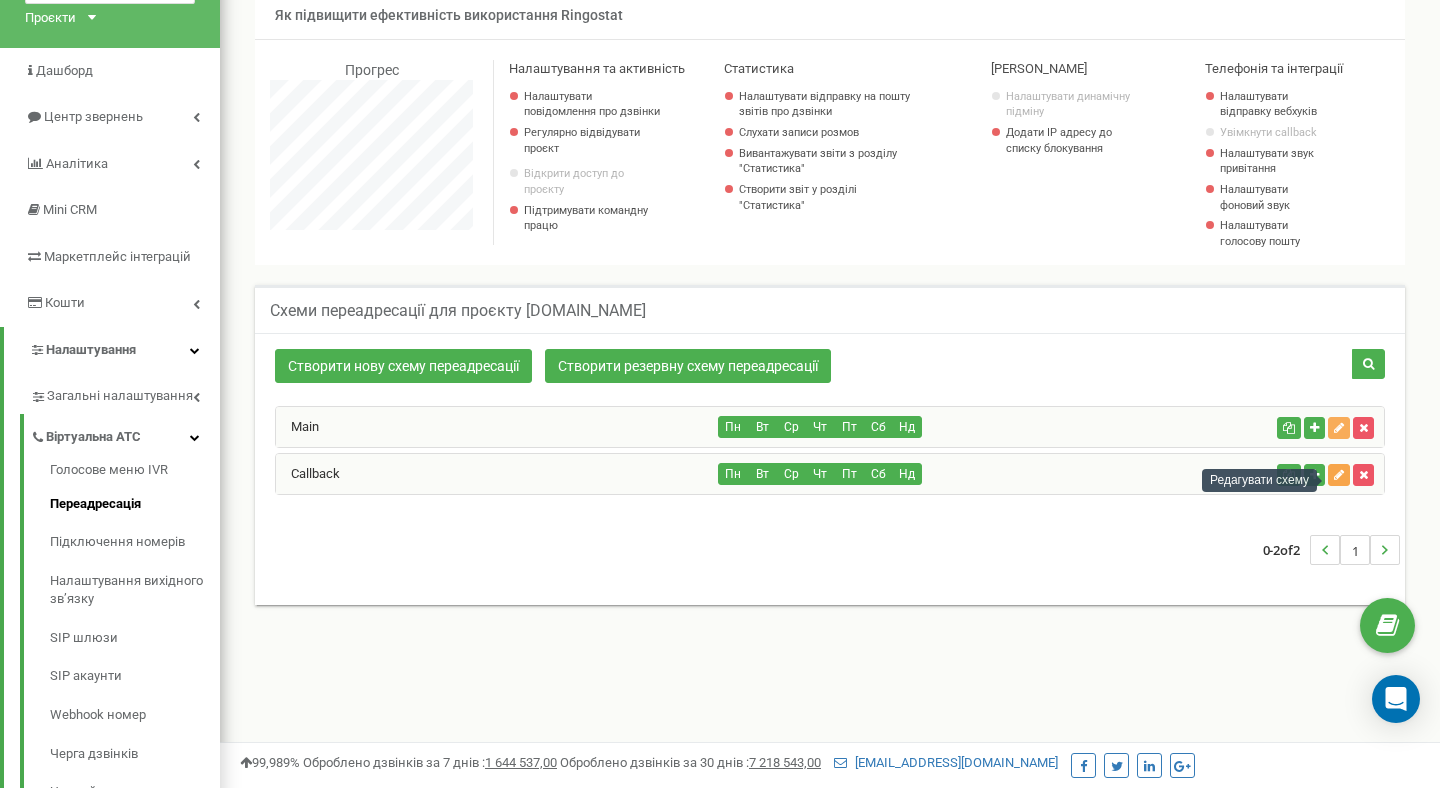 click at bounding box center (1339, 475) 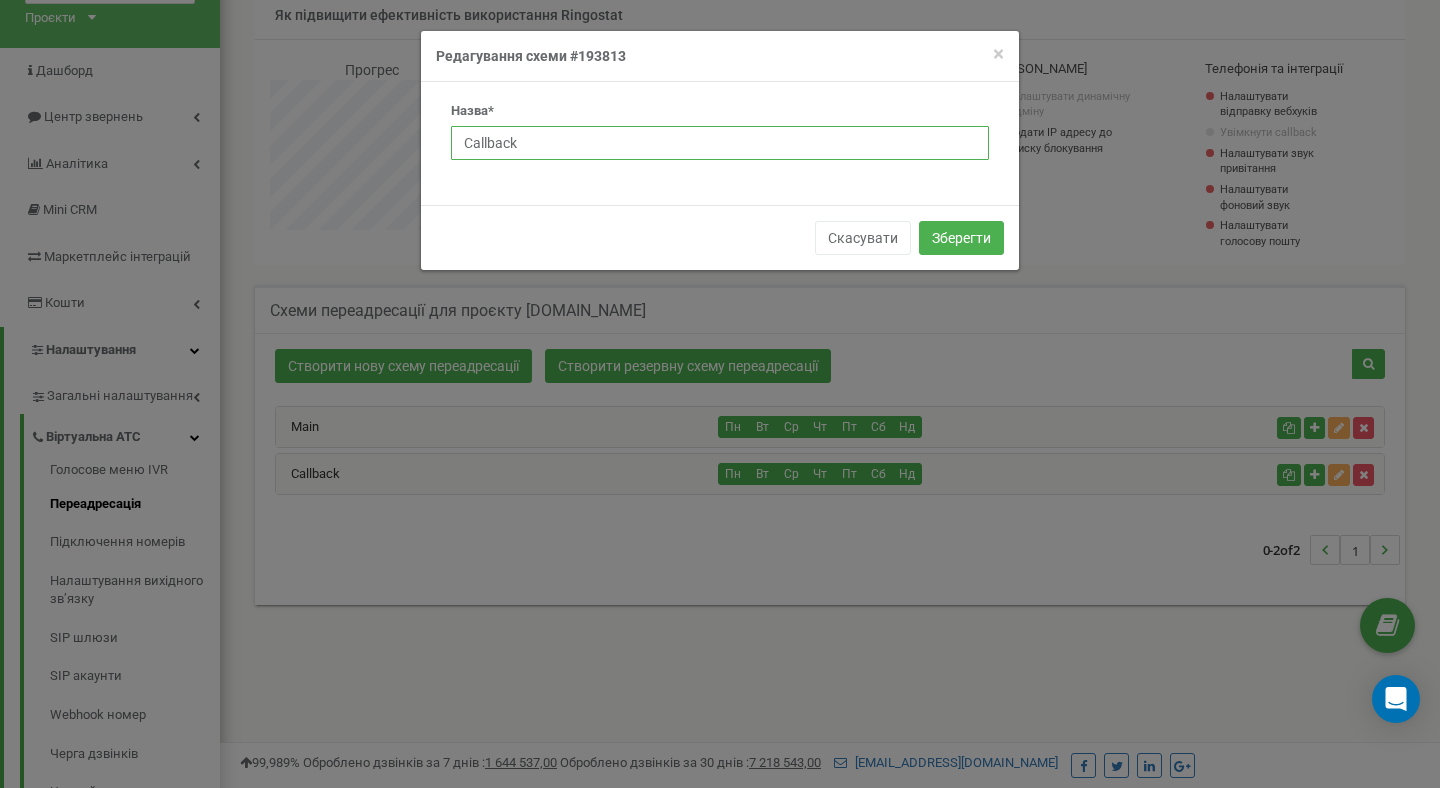 click on "Callback" at bounding box center (720, 143) 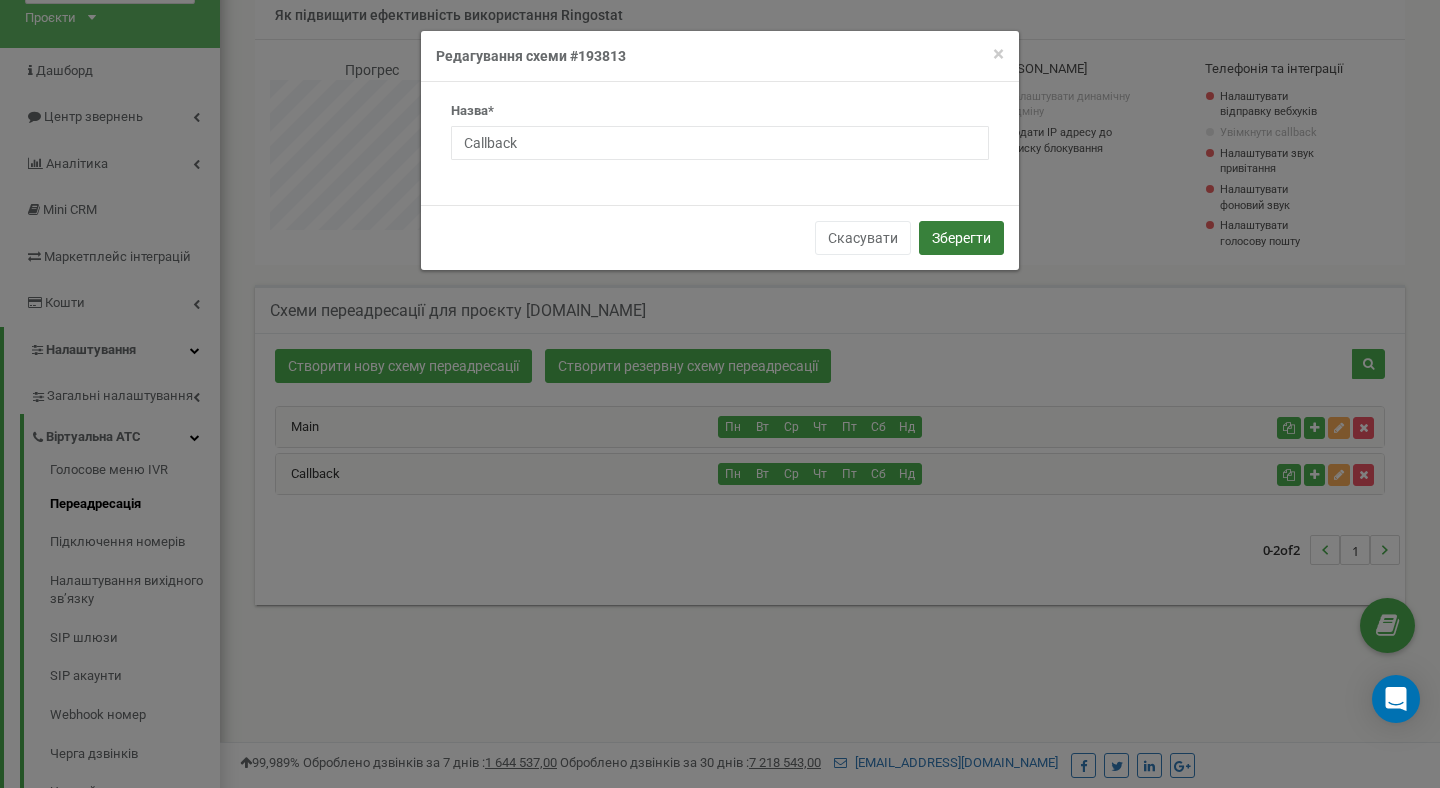 click on "Зберегти" at bounding box center [961, 238] 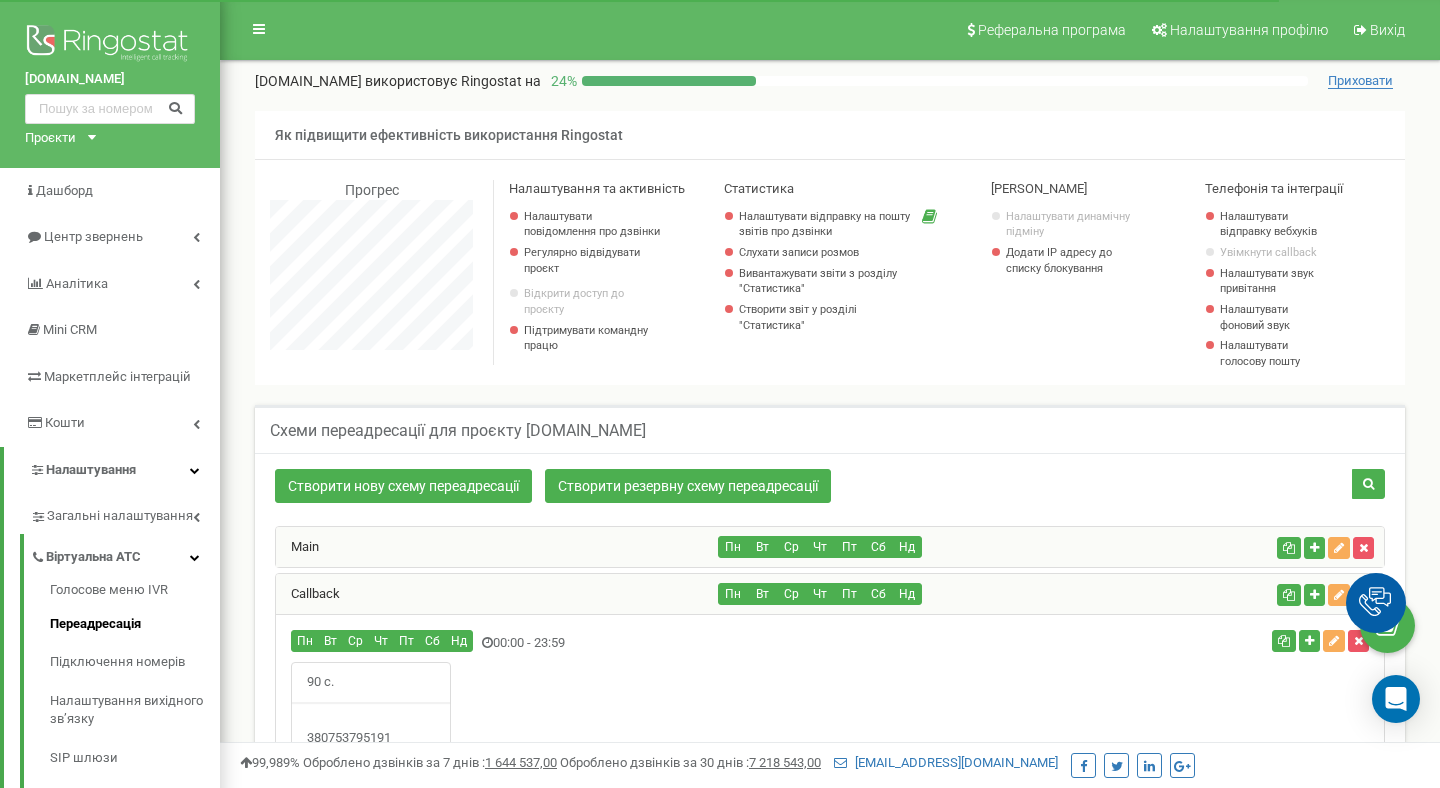 scroll, scrollTop: 521, scrollLeft: 0, axis: vertical 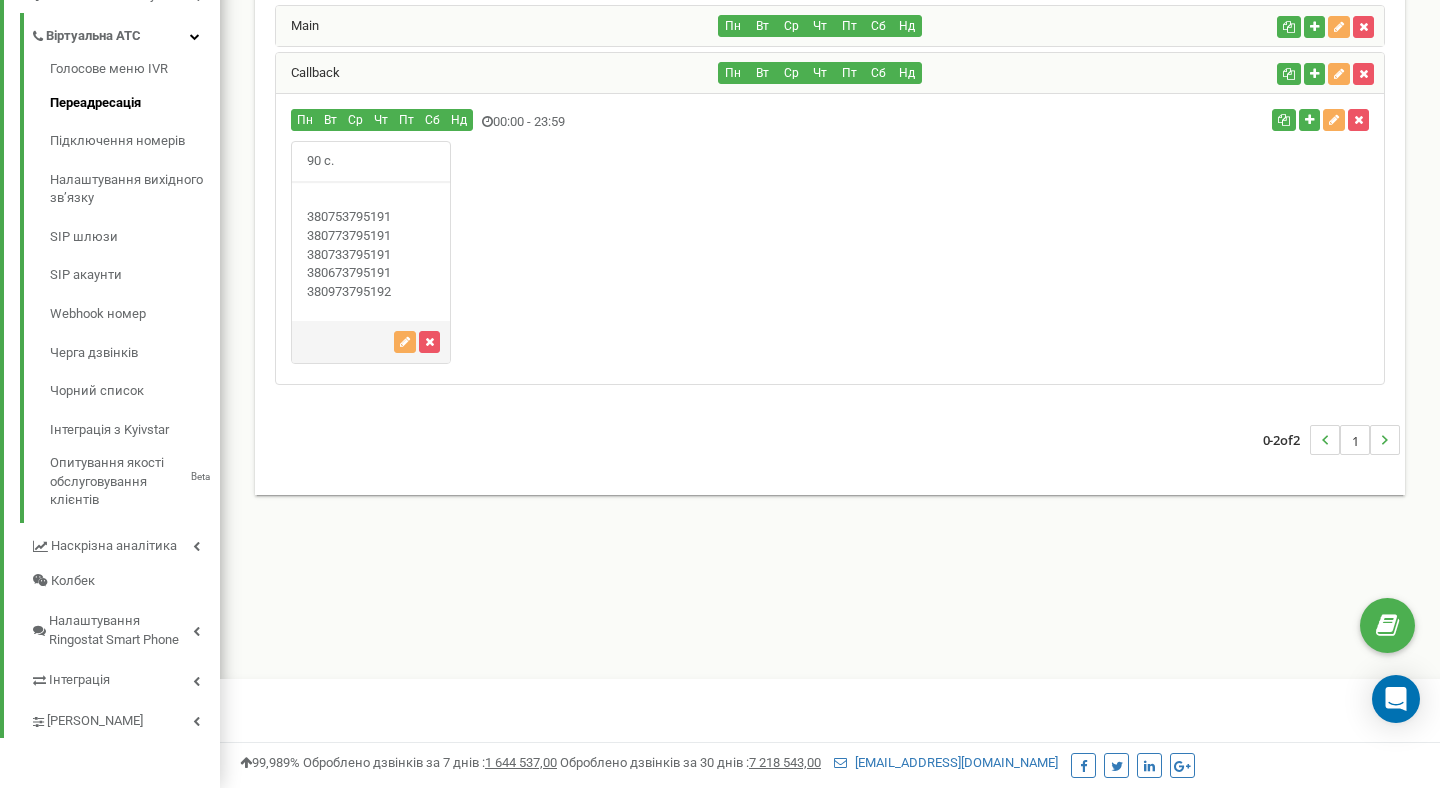 click on "90                                                                                    с." at bounding box center [371, 161] 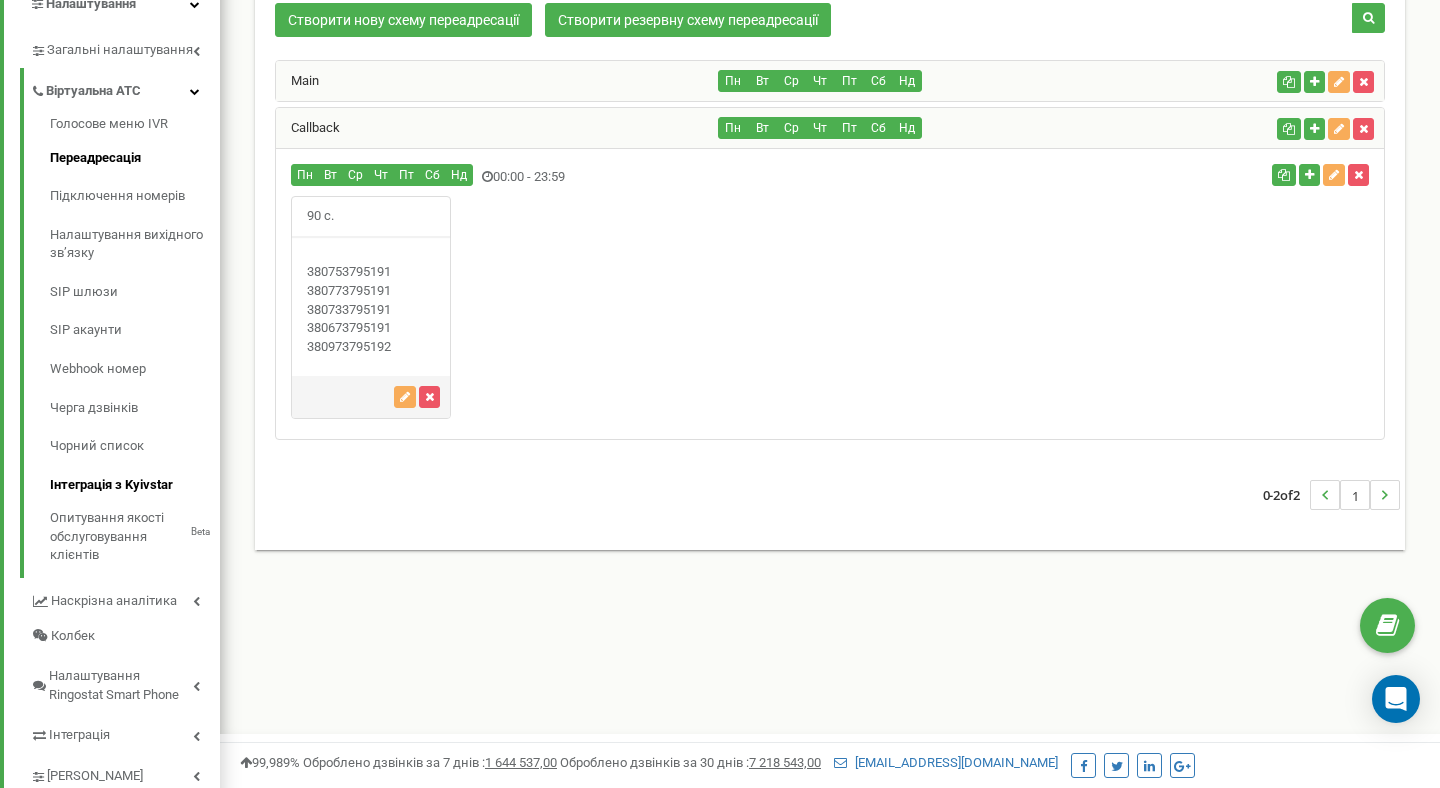 scroll, scrollTop: 464, scrollLeft: 0, axis: vertical 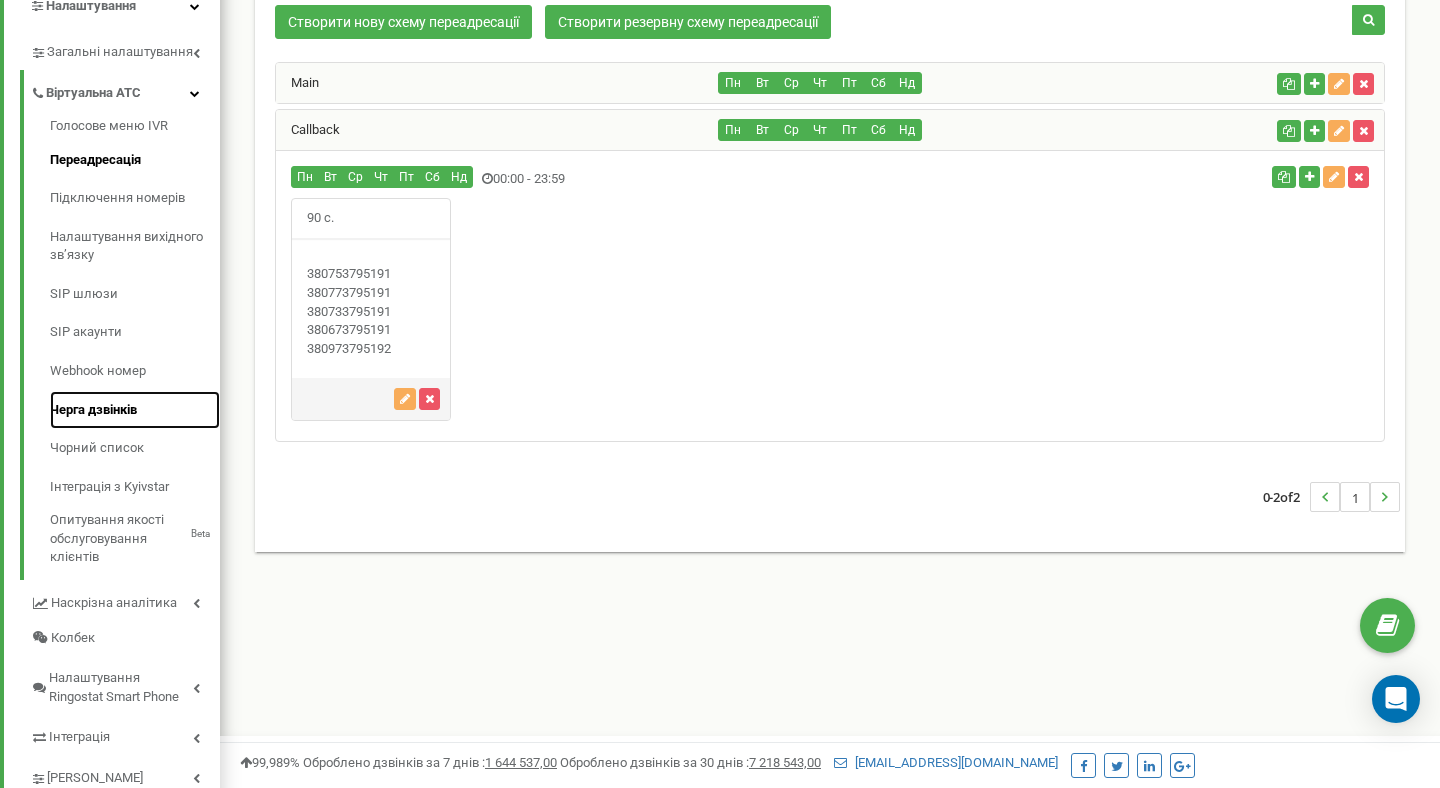 click on "Черга дзвінків" at bounding box center (135, 410) 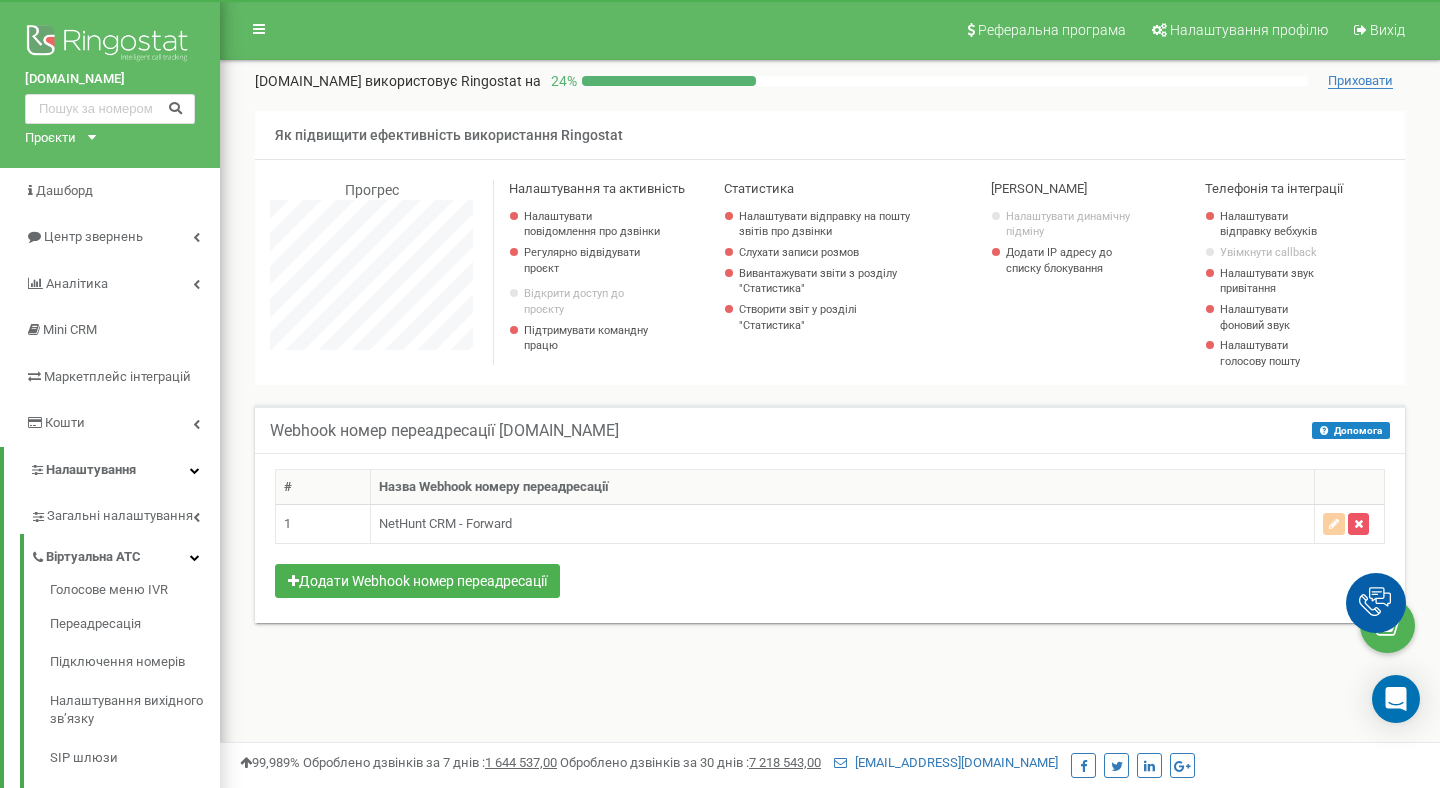 scroll, scrollTop: 0, scrollLeft: 0, axis: both 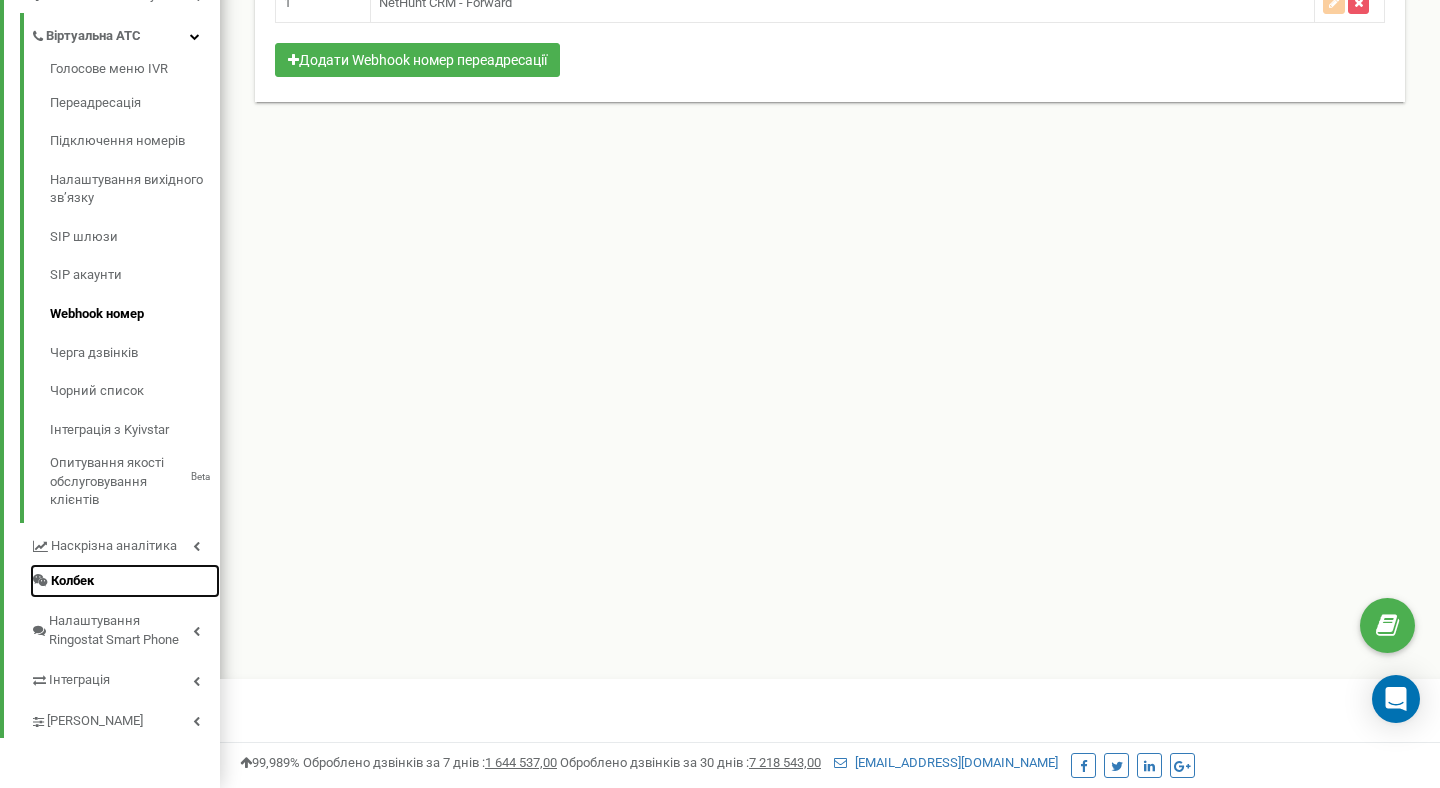 click on "Колбек" at bounding box center (72, 581) 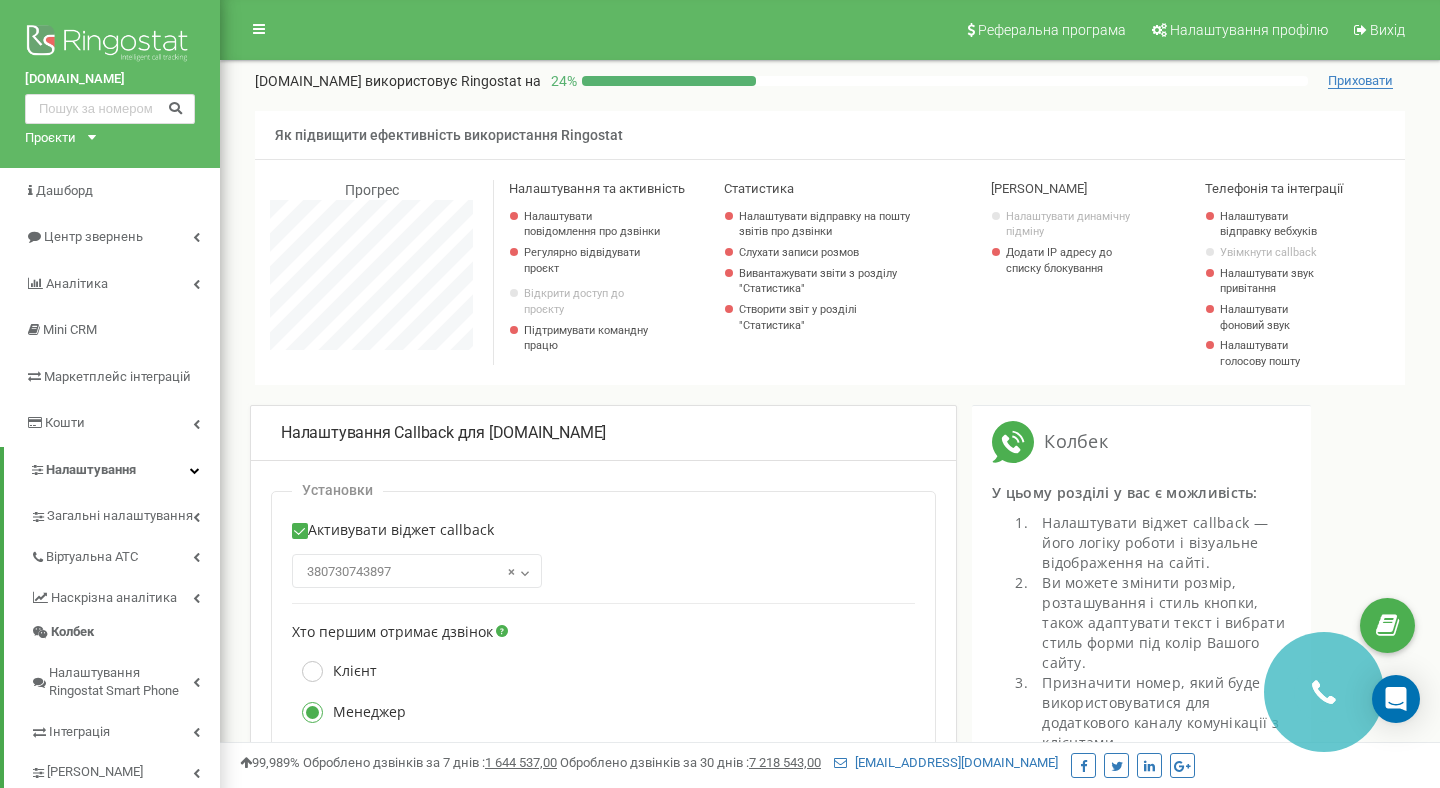 scroll, scrollTop: 32, scrollLeft: 0, axis: vertical 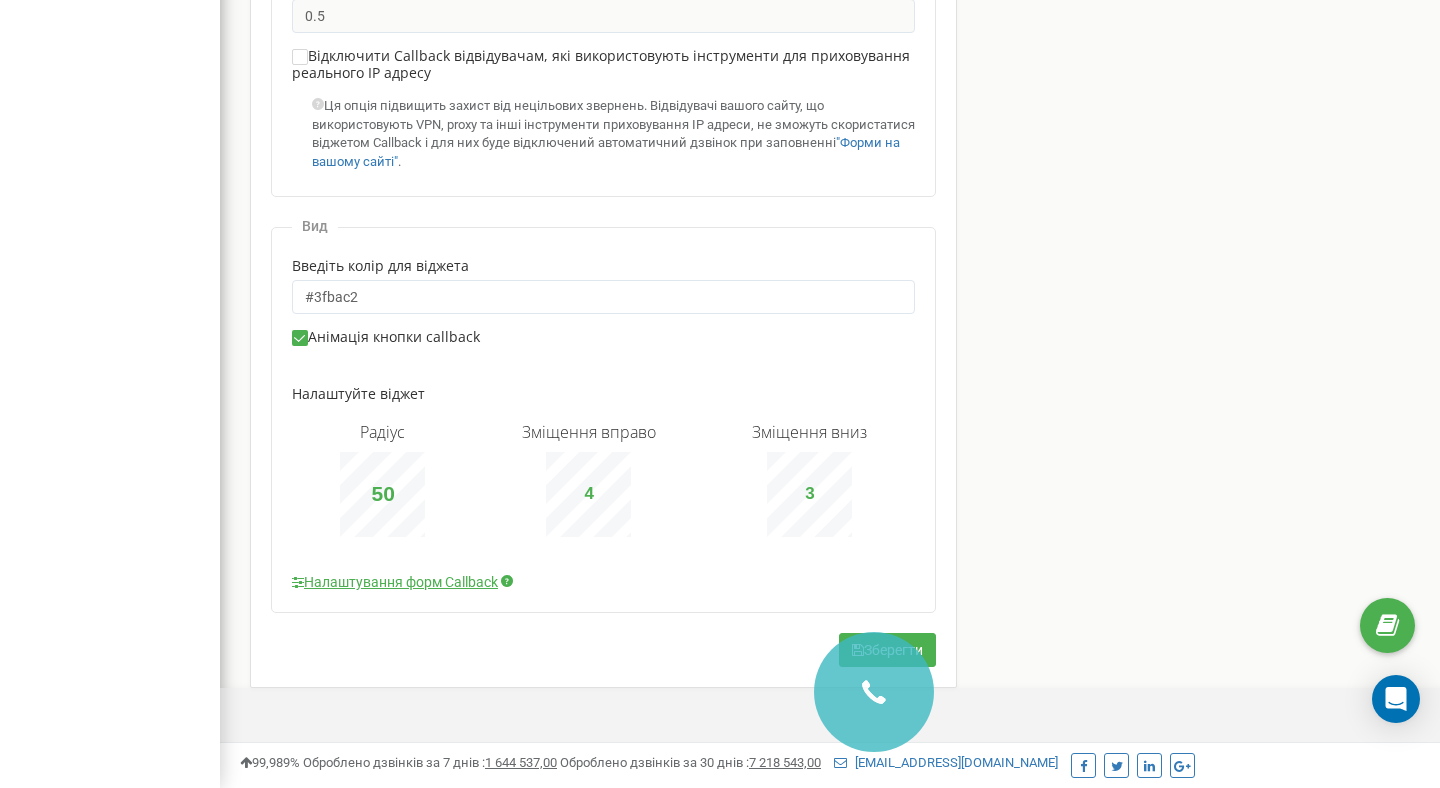type on "3" 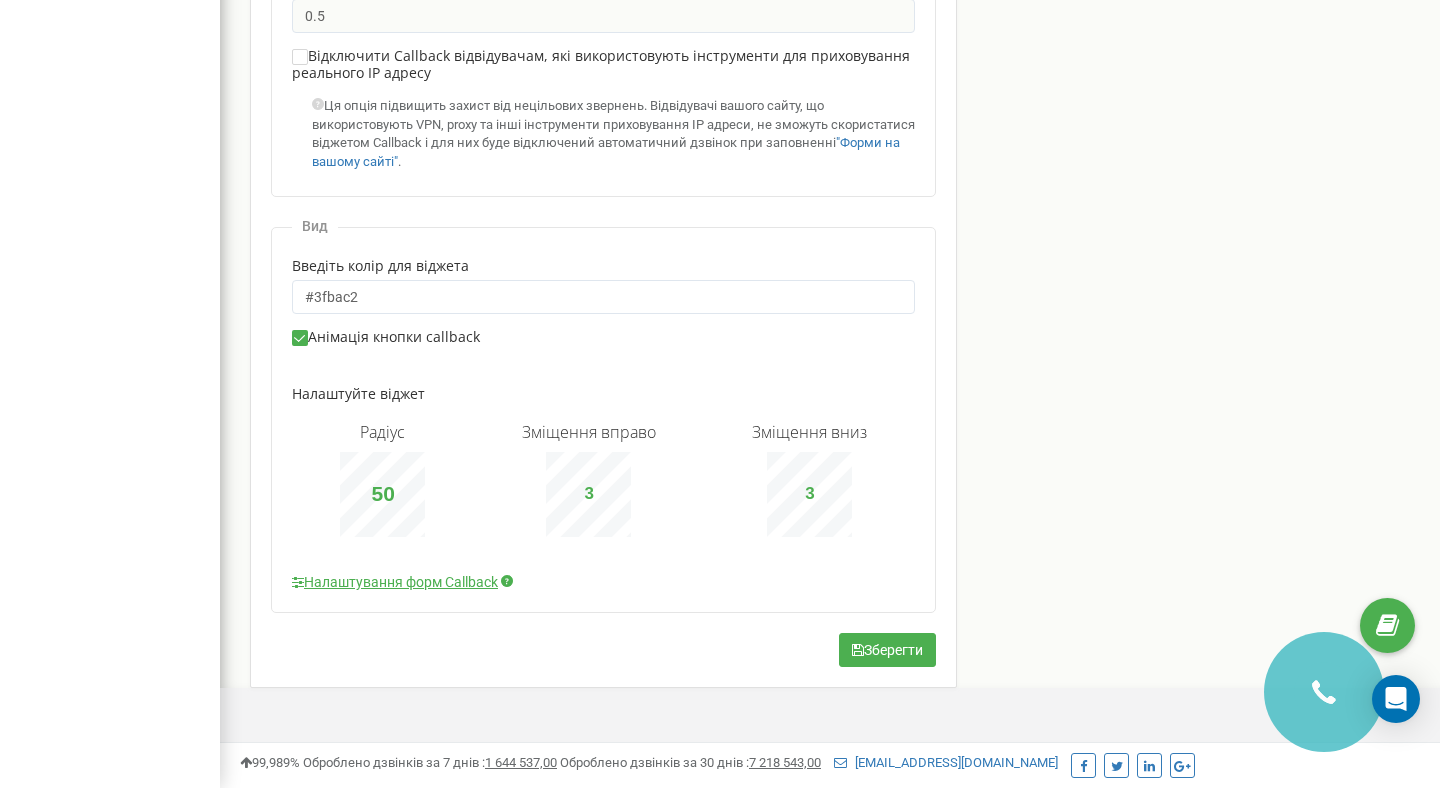 click on "Налаштування Callback для elektracar.com.ua
Установки
Активувати віджет callback
380739673183
380732233645
380731302464
× Виберіть файл 30" at bounding box center [780, -308] 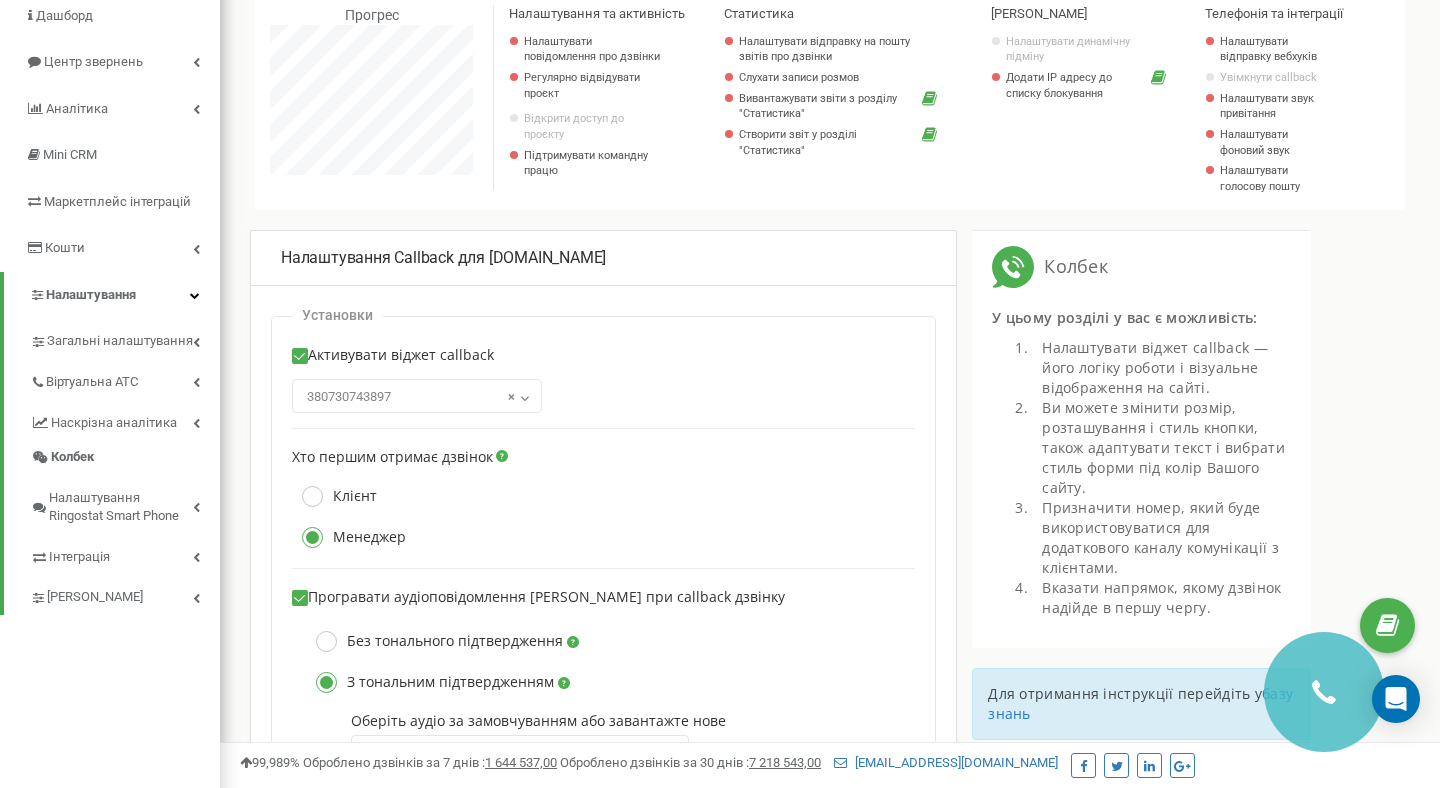 scroll, scrollTop: 176, scrollLeft: 0, axis: vertical 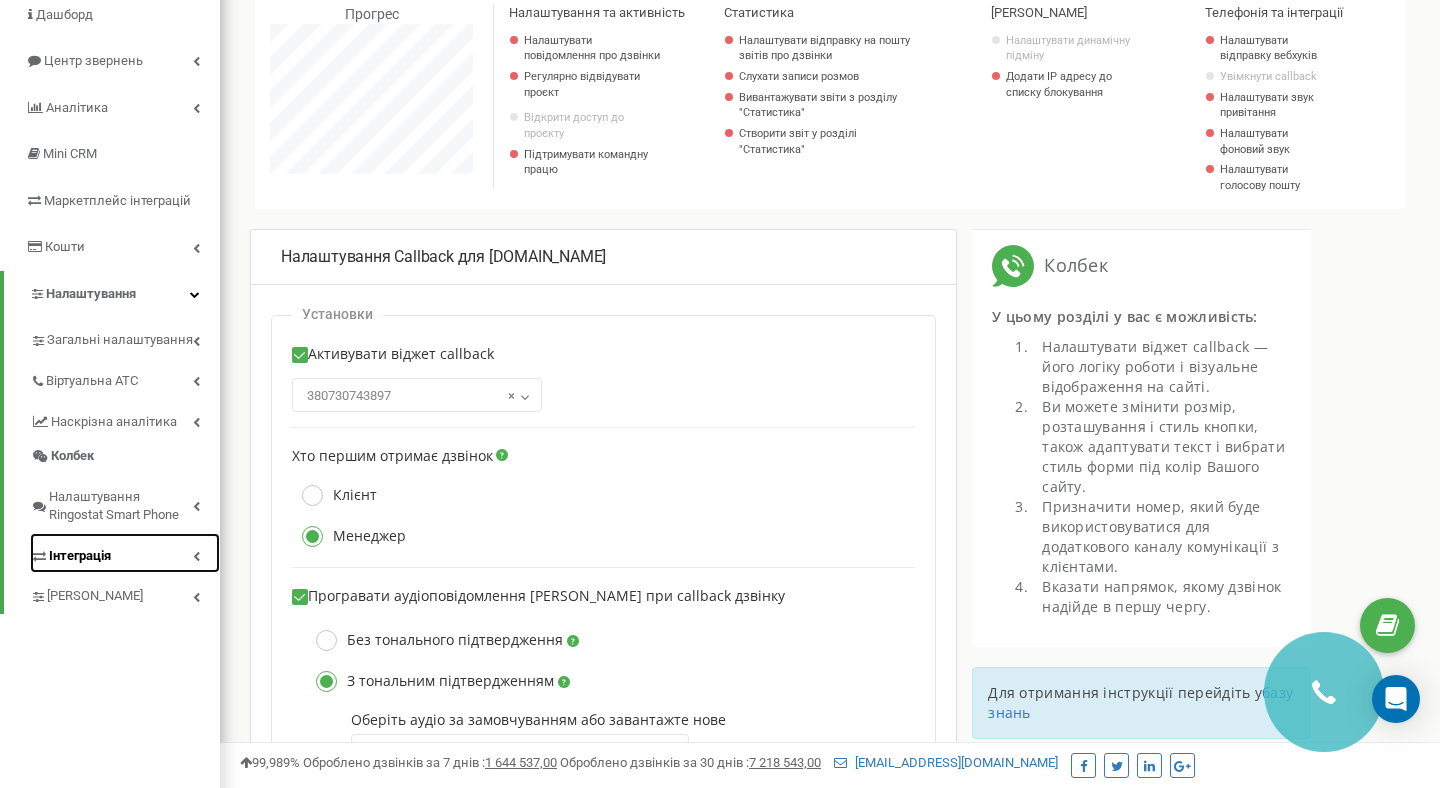 click on "Інтеграція" at bounding box center [125, 553] 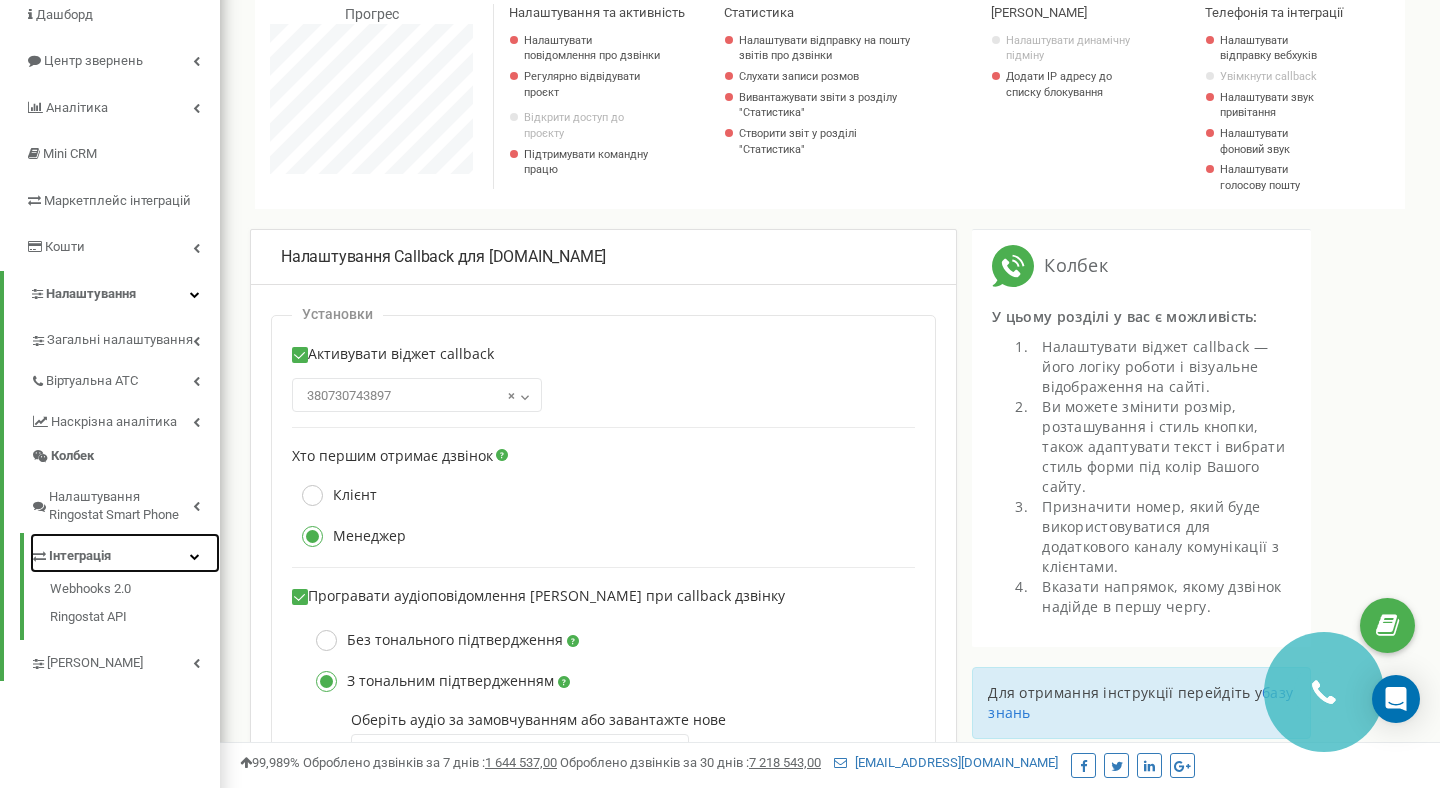 scroll, scrollTop: 194, scrollLeft: 0, axis: vertical 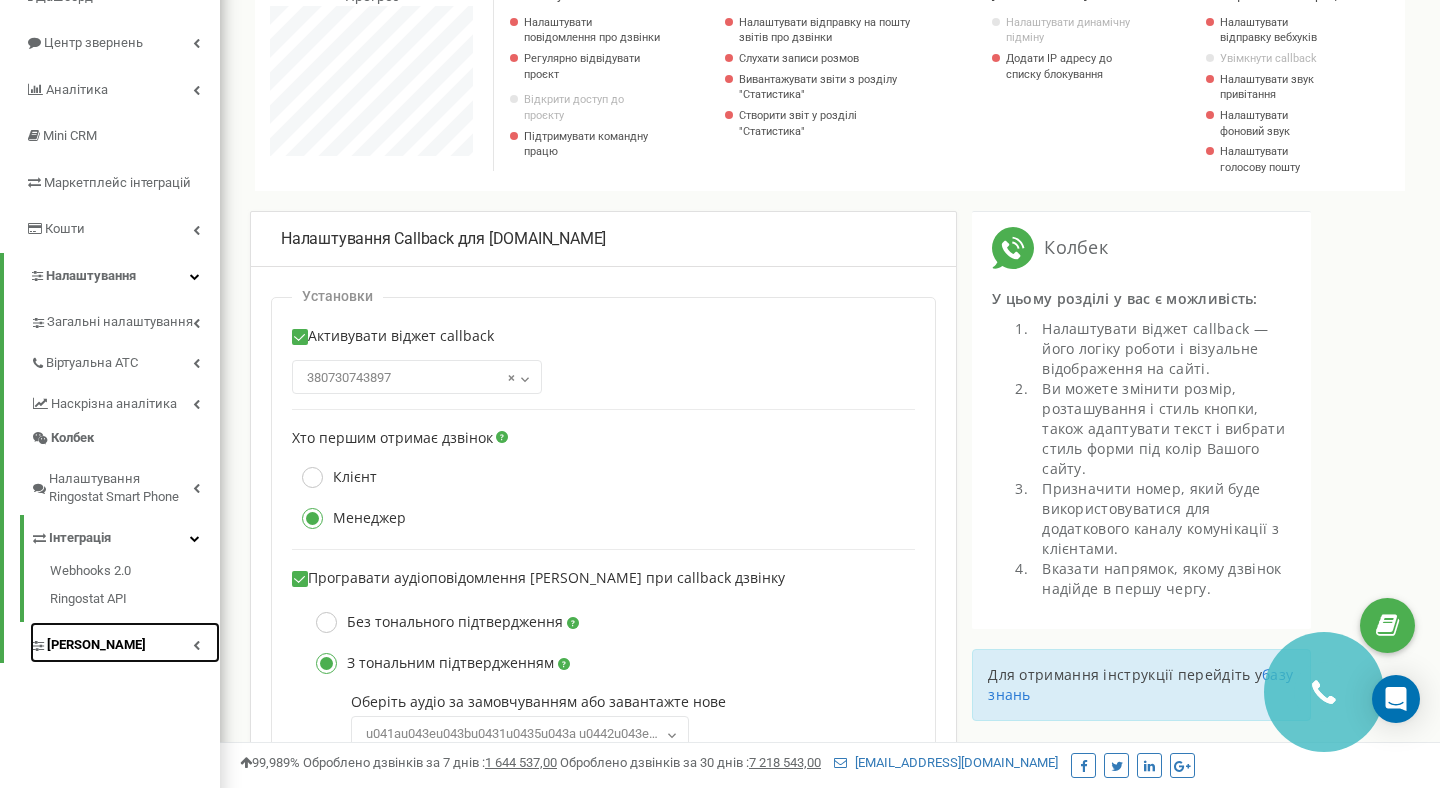 click at bounding box center [196, 645] 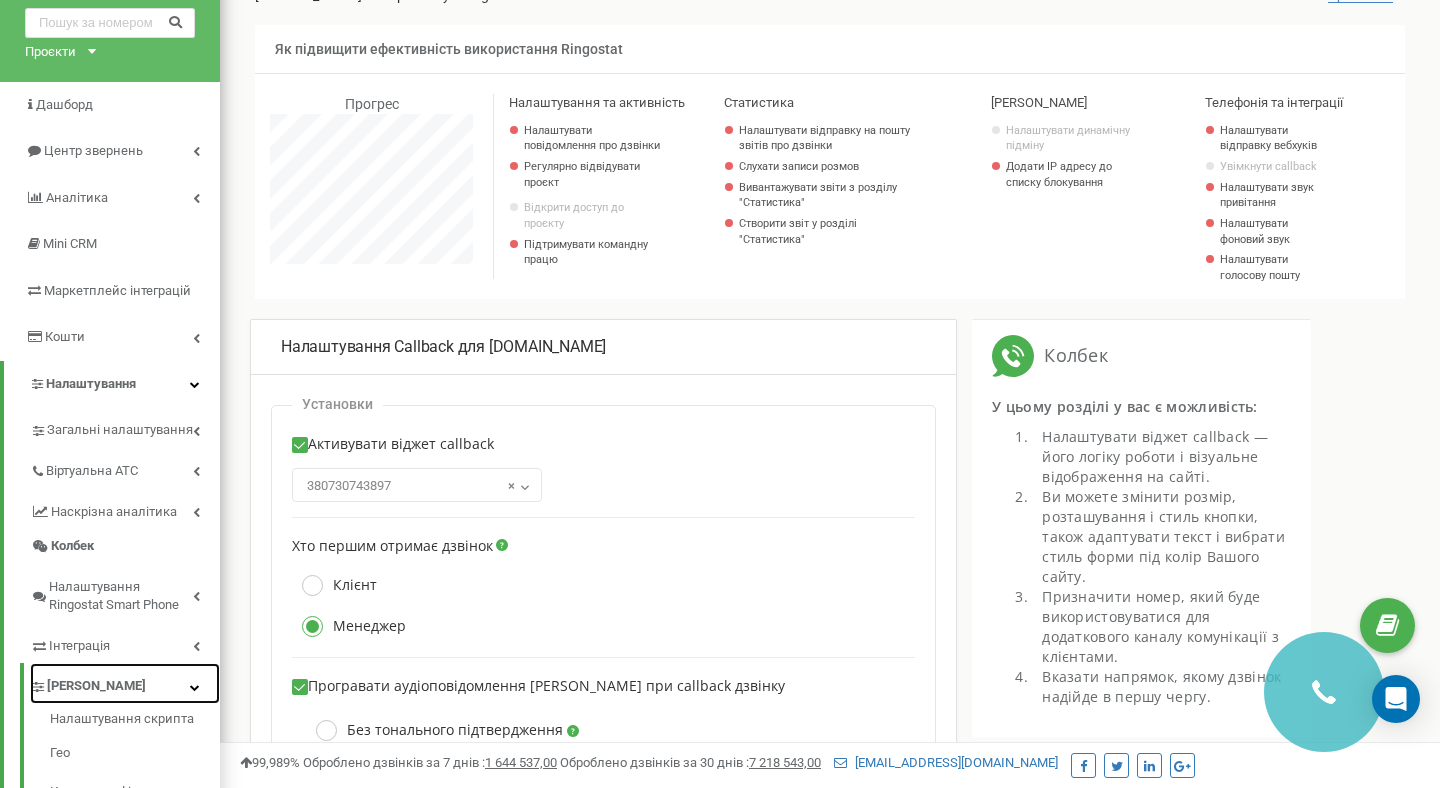 scroll, scrollTop: 71, scrollLeft: 0, axis: vertical 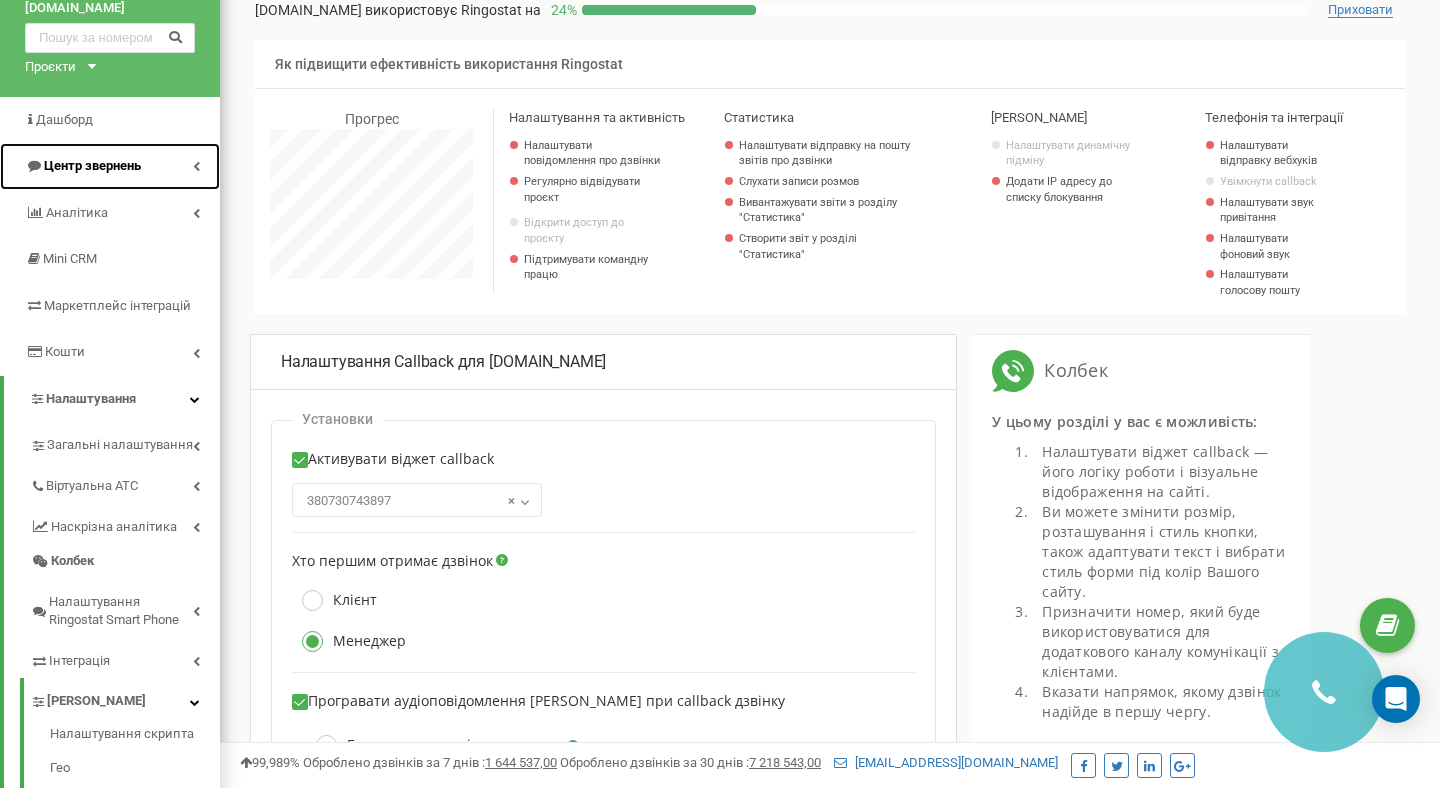 click at bounding box center [196, 166] 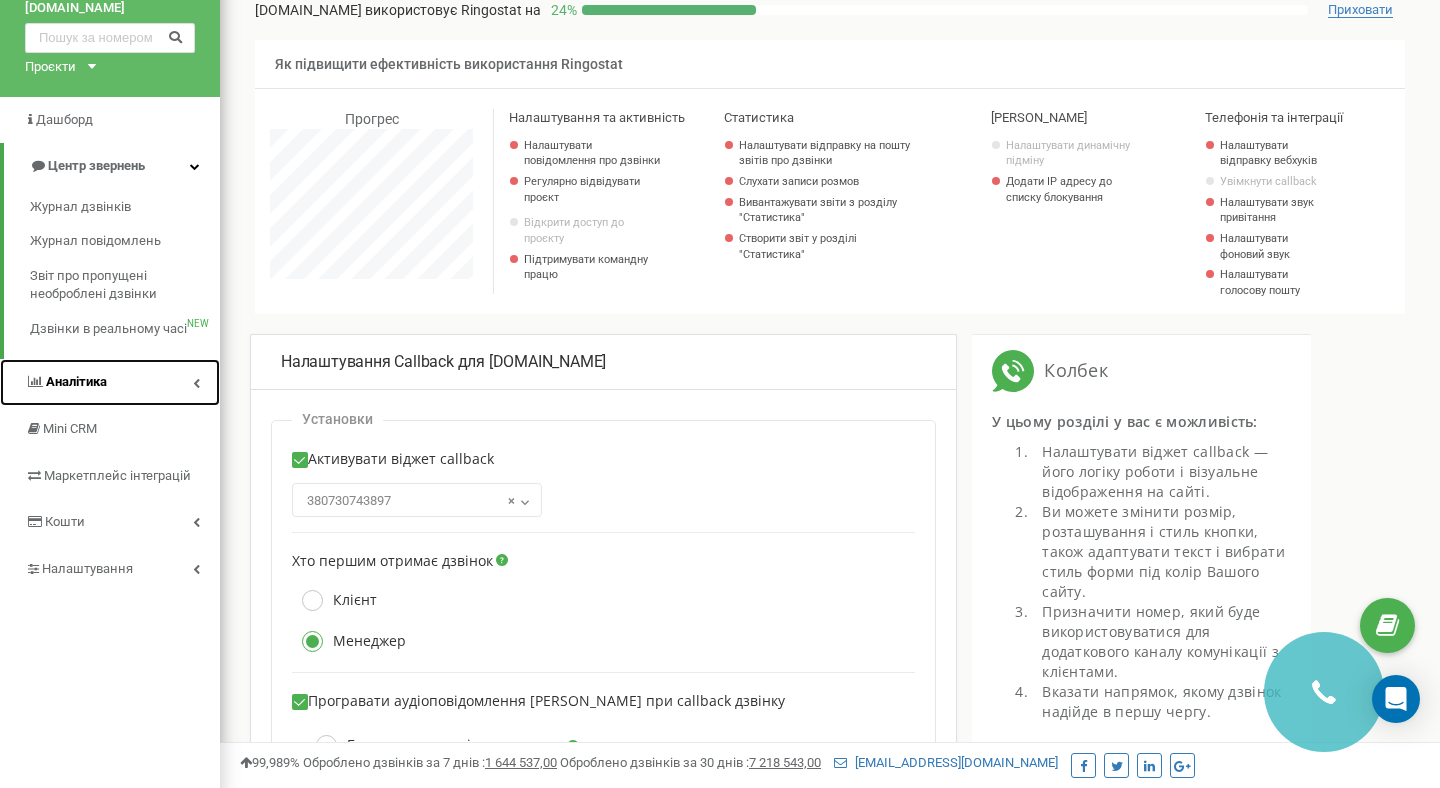 click at bounding box center (196, 383) 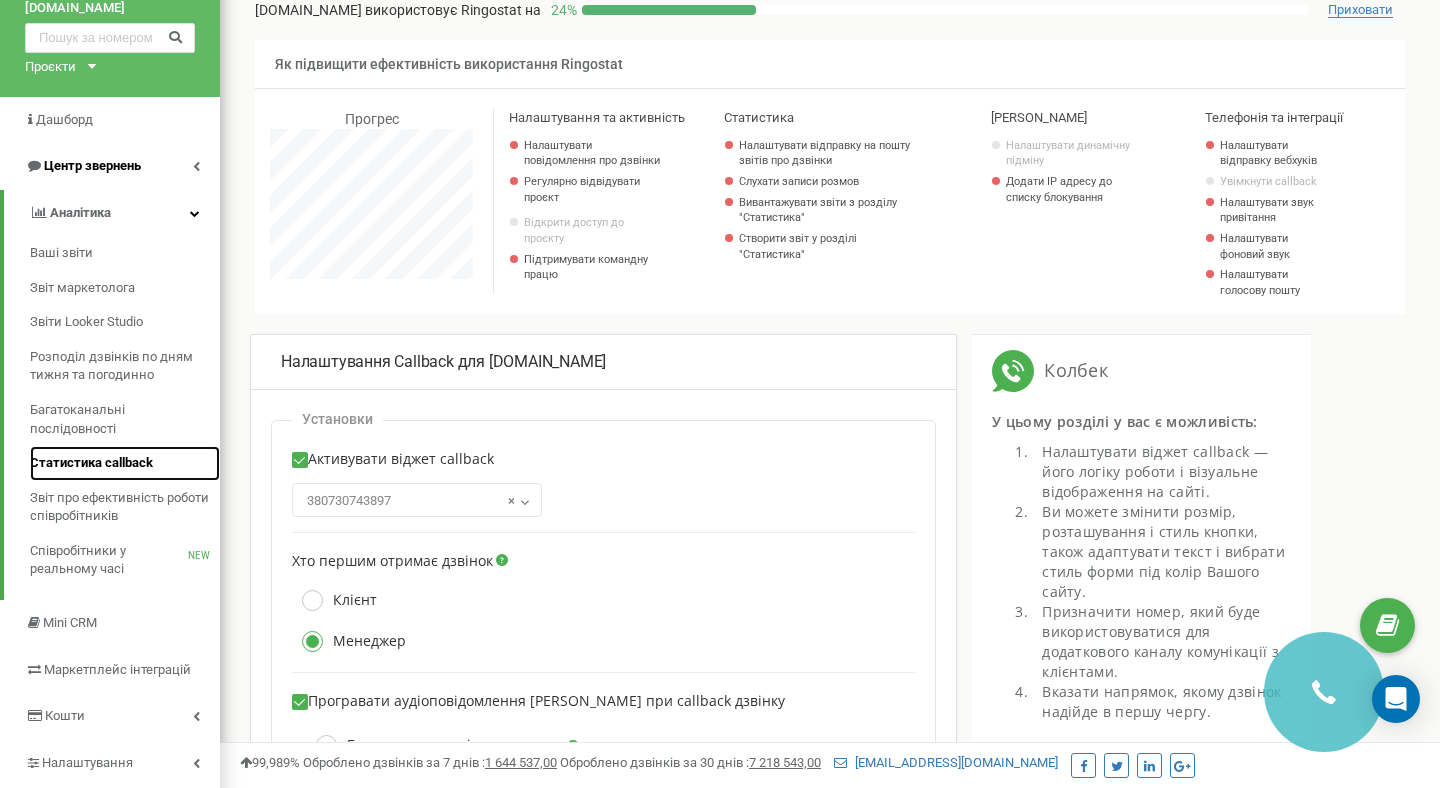 click on "Статистика callback" at bounding box center [91, 463] 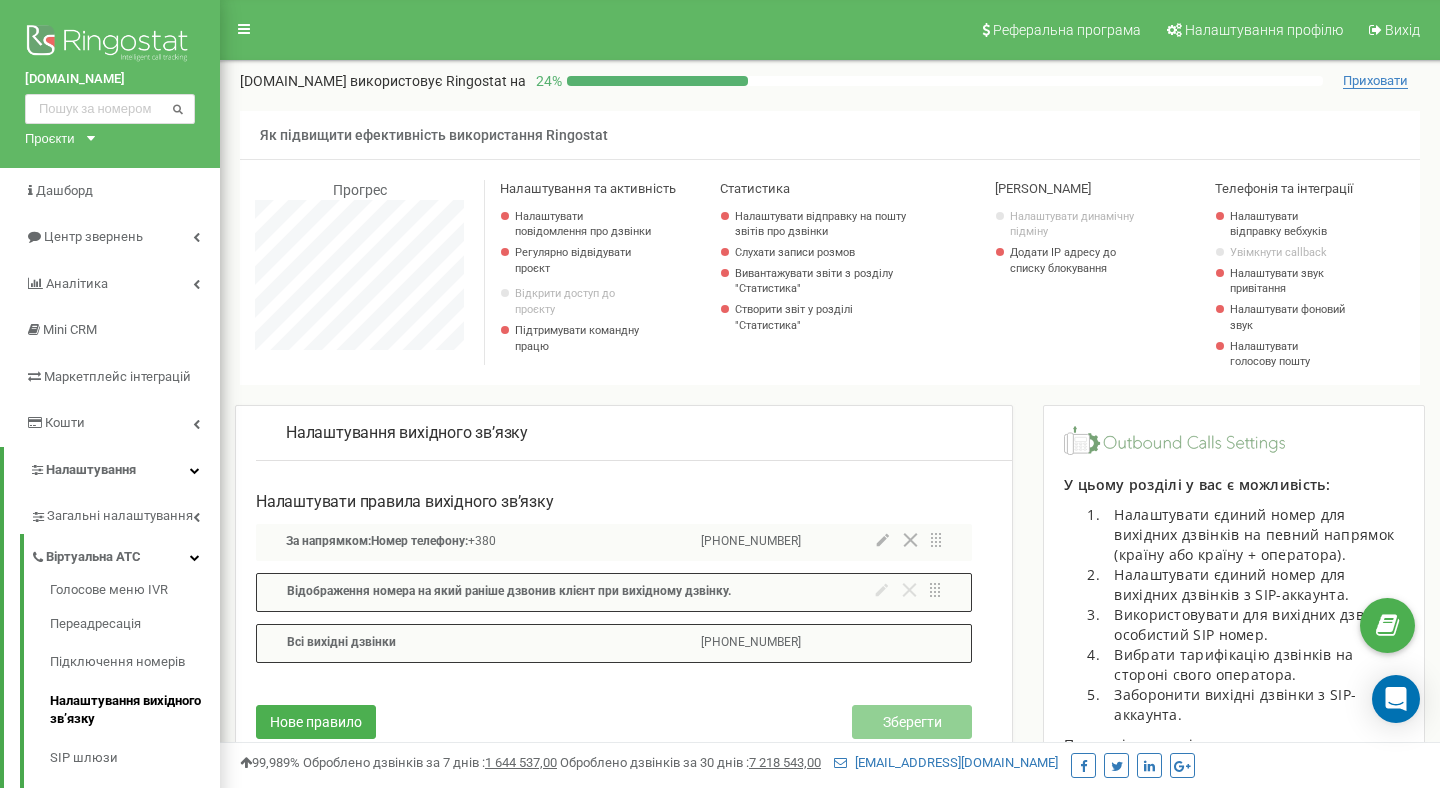 scroll, scrollTop: 3, scrollLeft: 0, axis: vertical 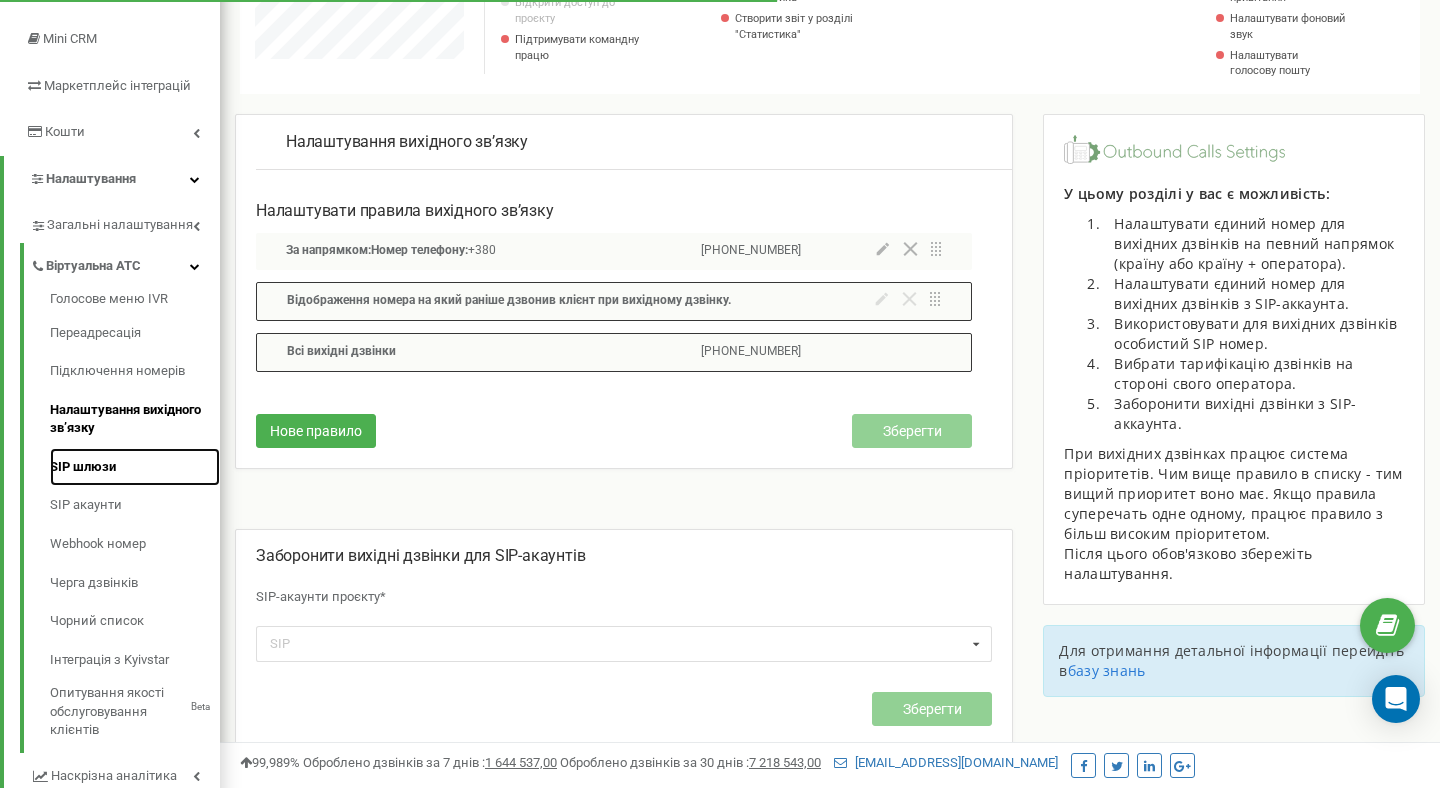 click on "SIP шлюзи" at bounding box center [135, 467] 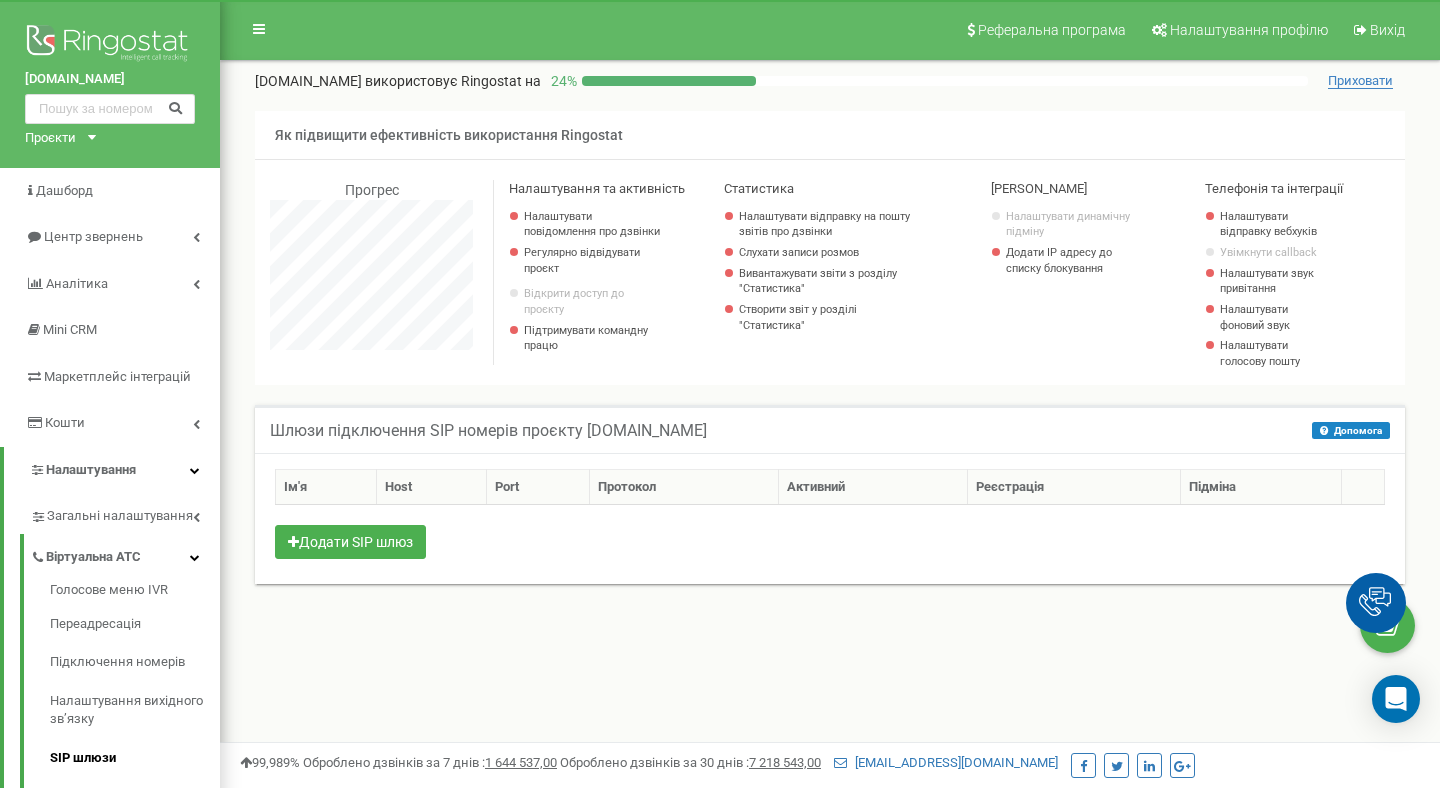 scroll, scrollTop: 0, scrollLeft: 0, axis: both 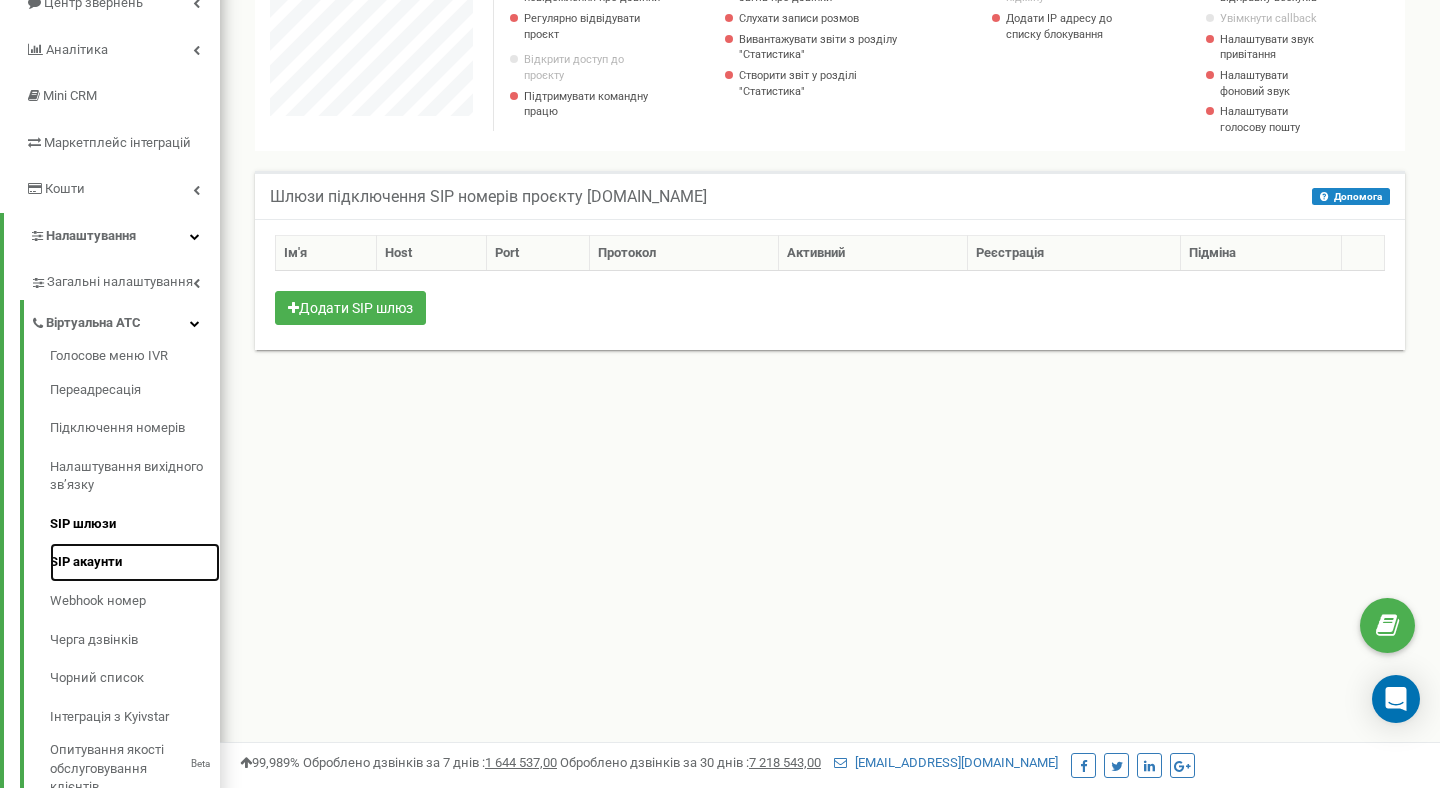 click on "SIP акаунти" at bounding box center (135, 562) 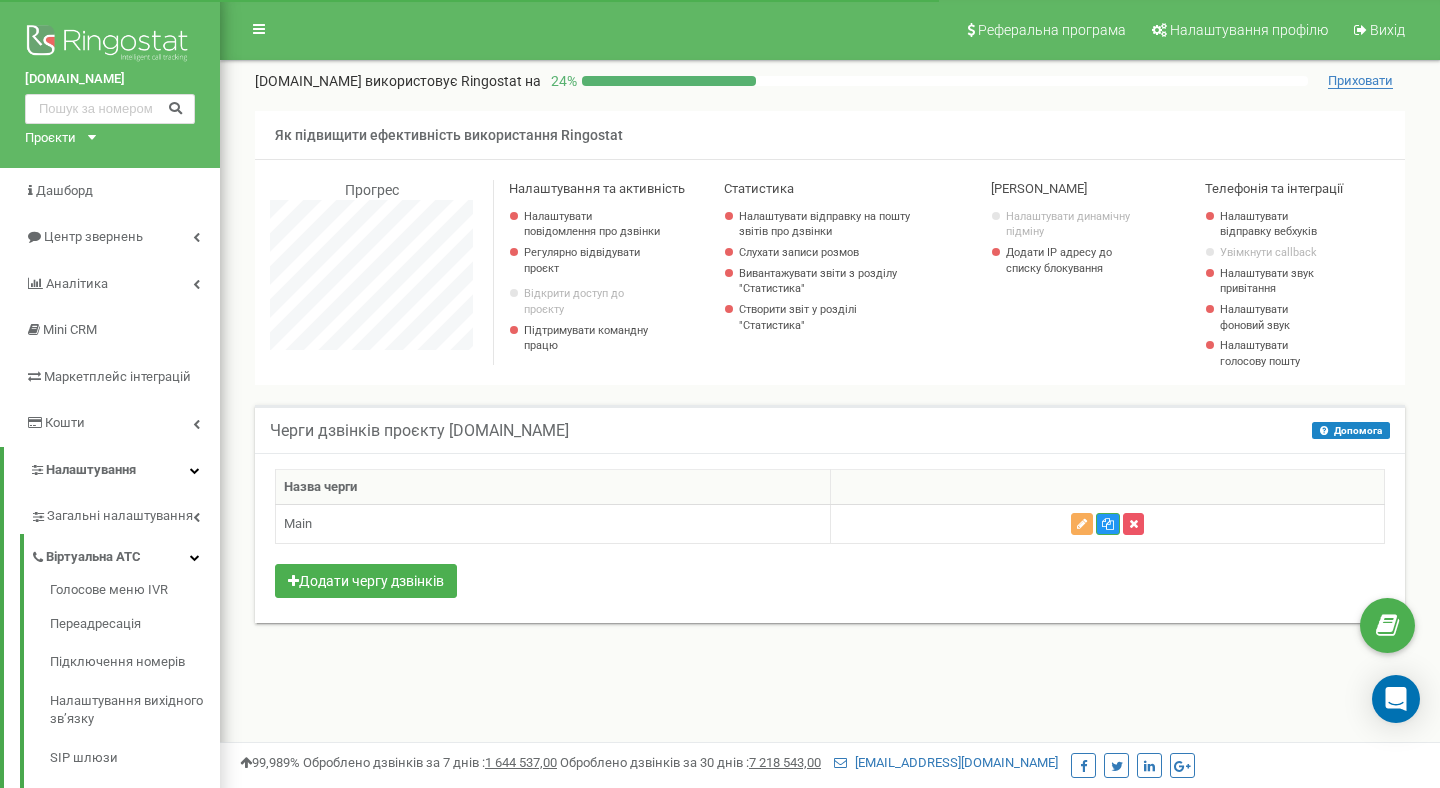 scroll, scrollTop: 0, scrollLeft: 0, axis: both 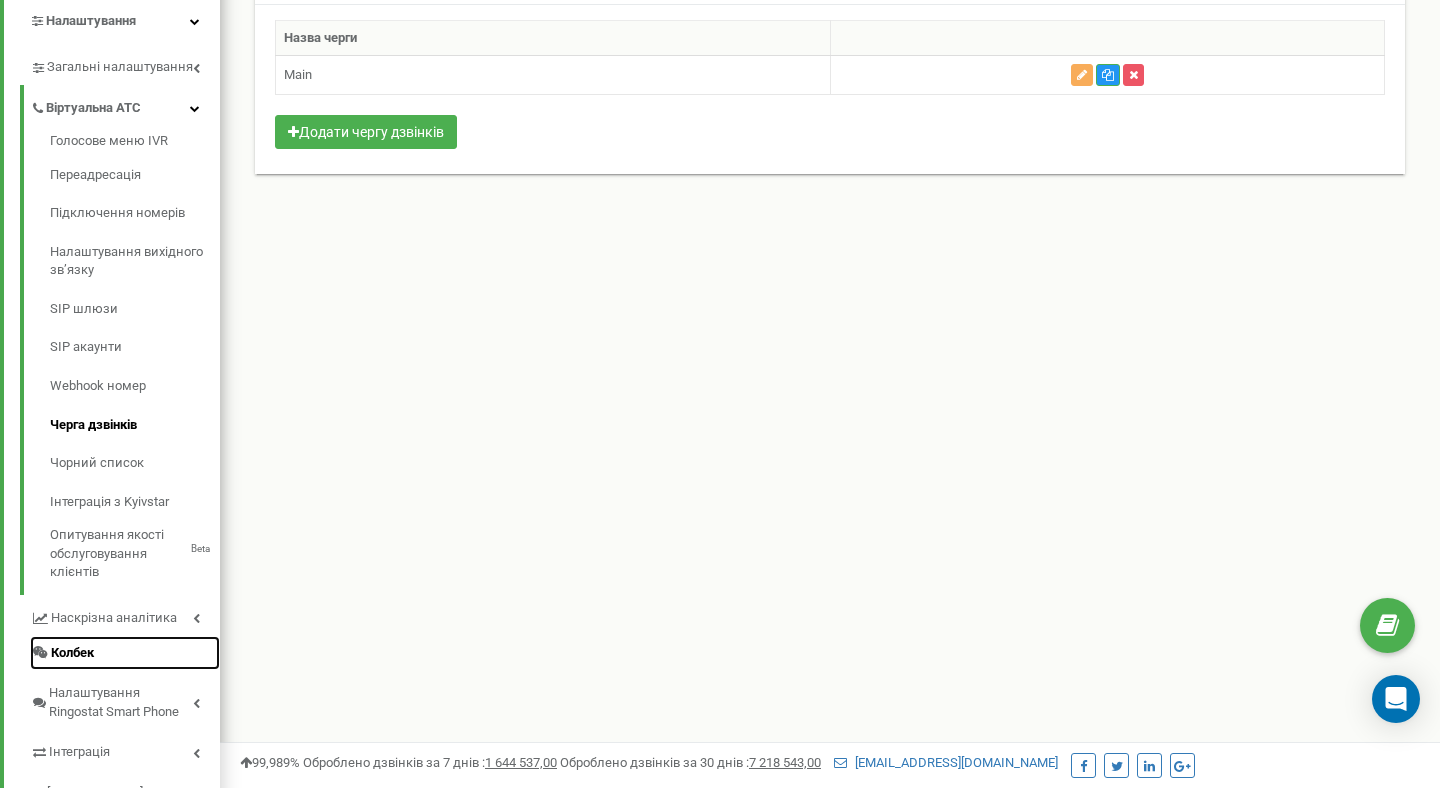 click on "Колбек" at bounding box center [72, 653] 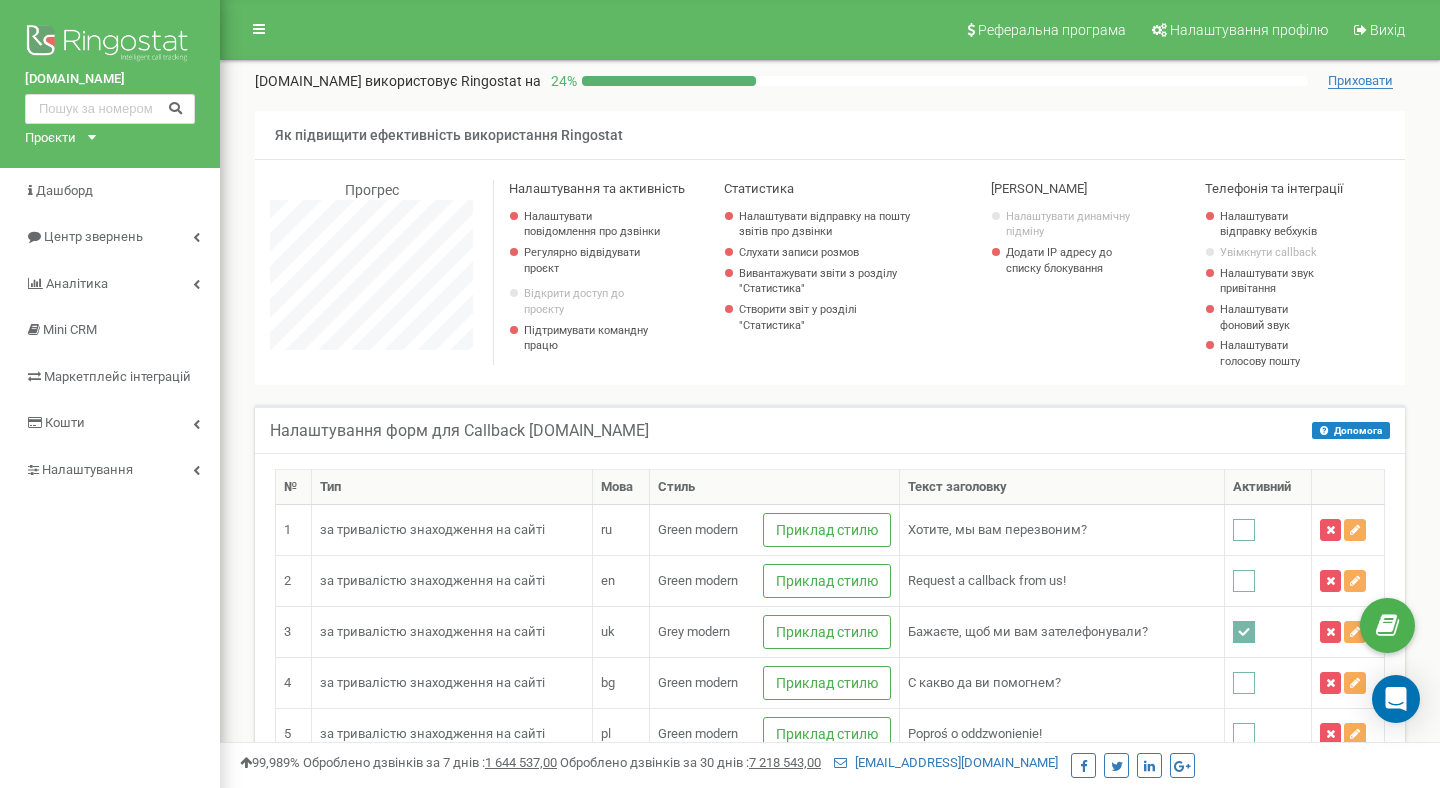 scroll, scrollTop: 343, scrollLeft: 0, axis: vertical 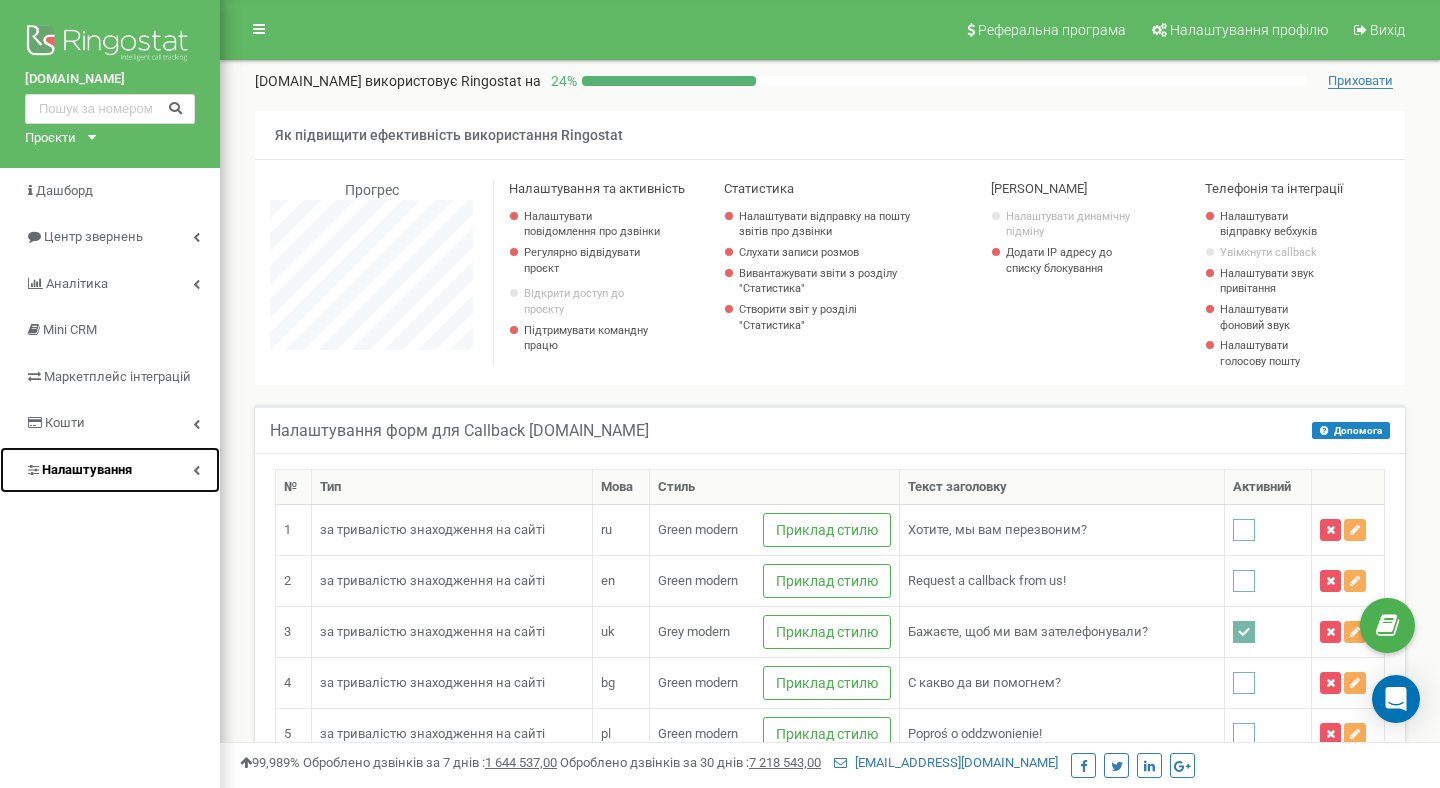 click on "Налаштування" at bounding box center [110, 470] 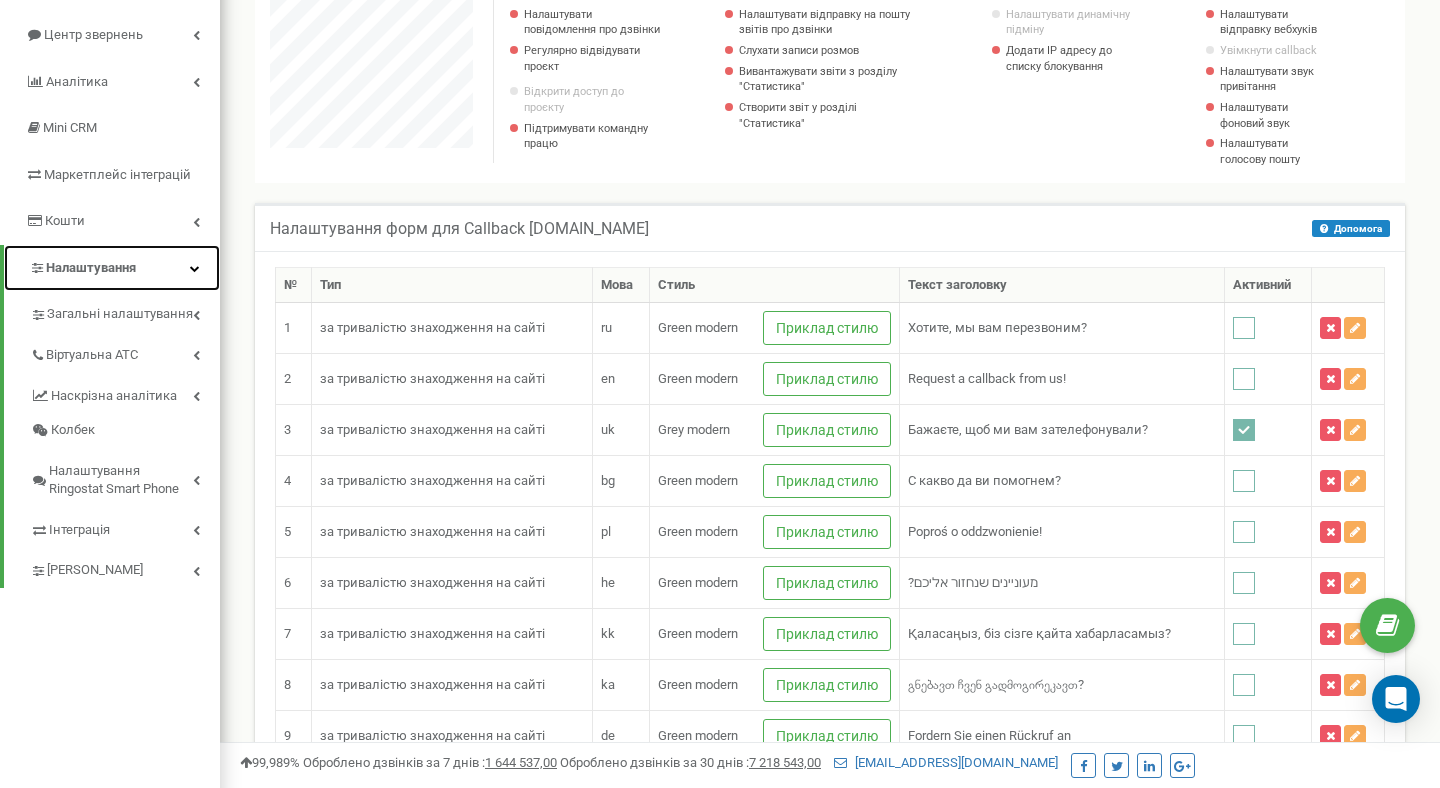 scroll, scrollTop: 290, scrollLeft: 0, axis: vertical 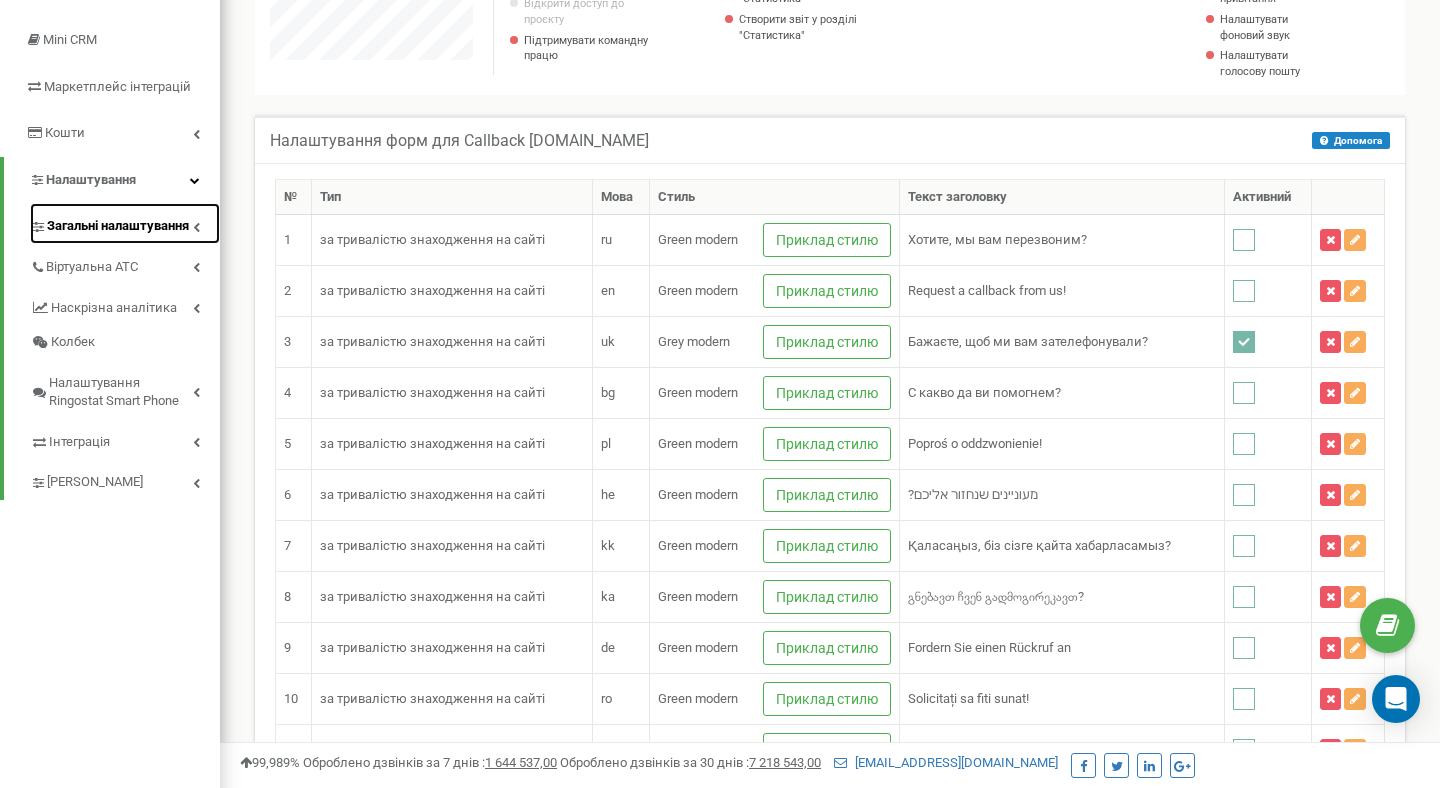 click on "Загальні налаштування" at bounding box center [118, 226] 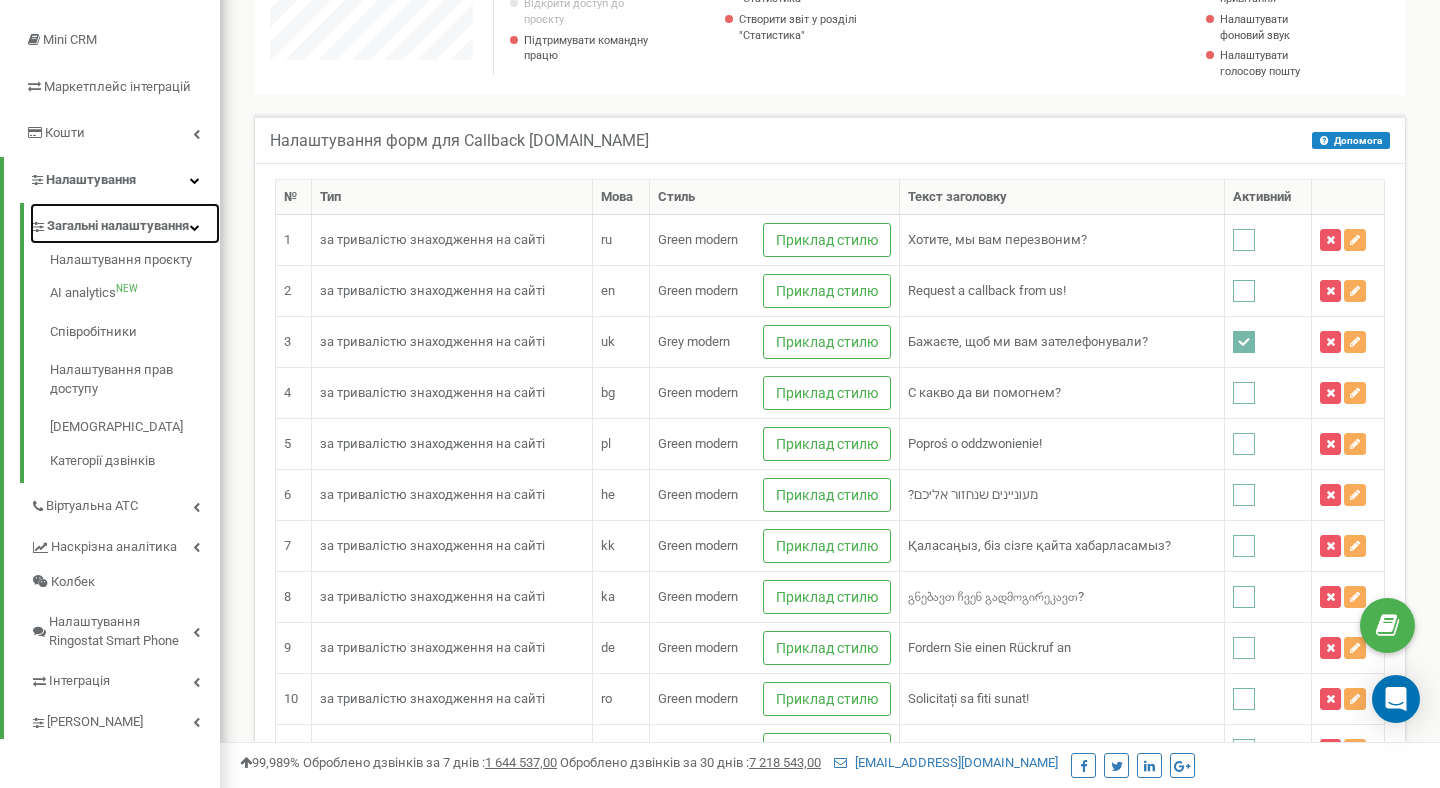 click on "Загальні налаштування" at bounding box center (118, 226) 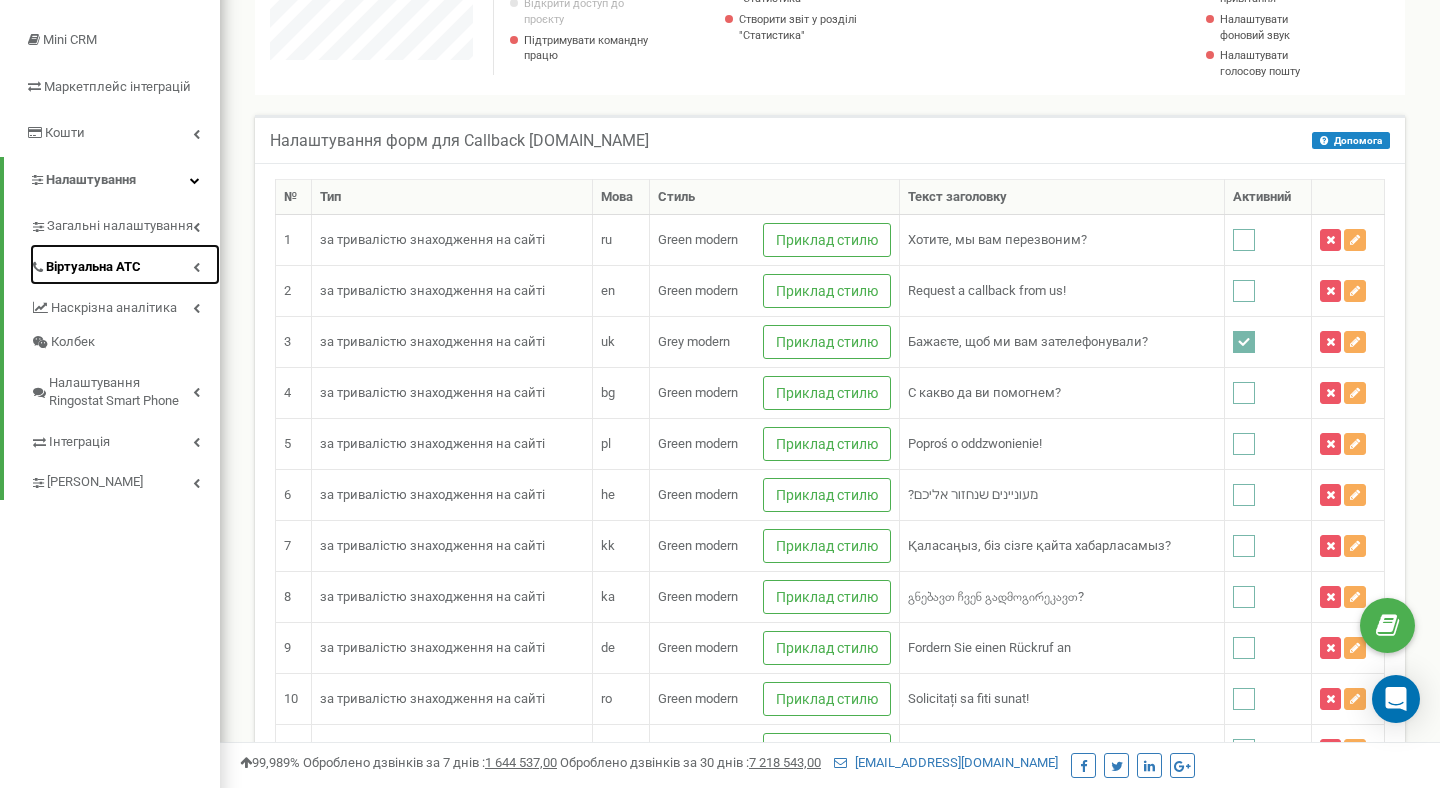 click on "Віртуальна АТС" at bounding box center (125, 264) 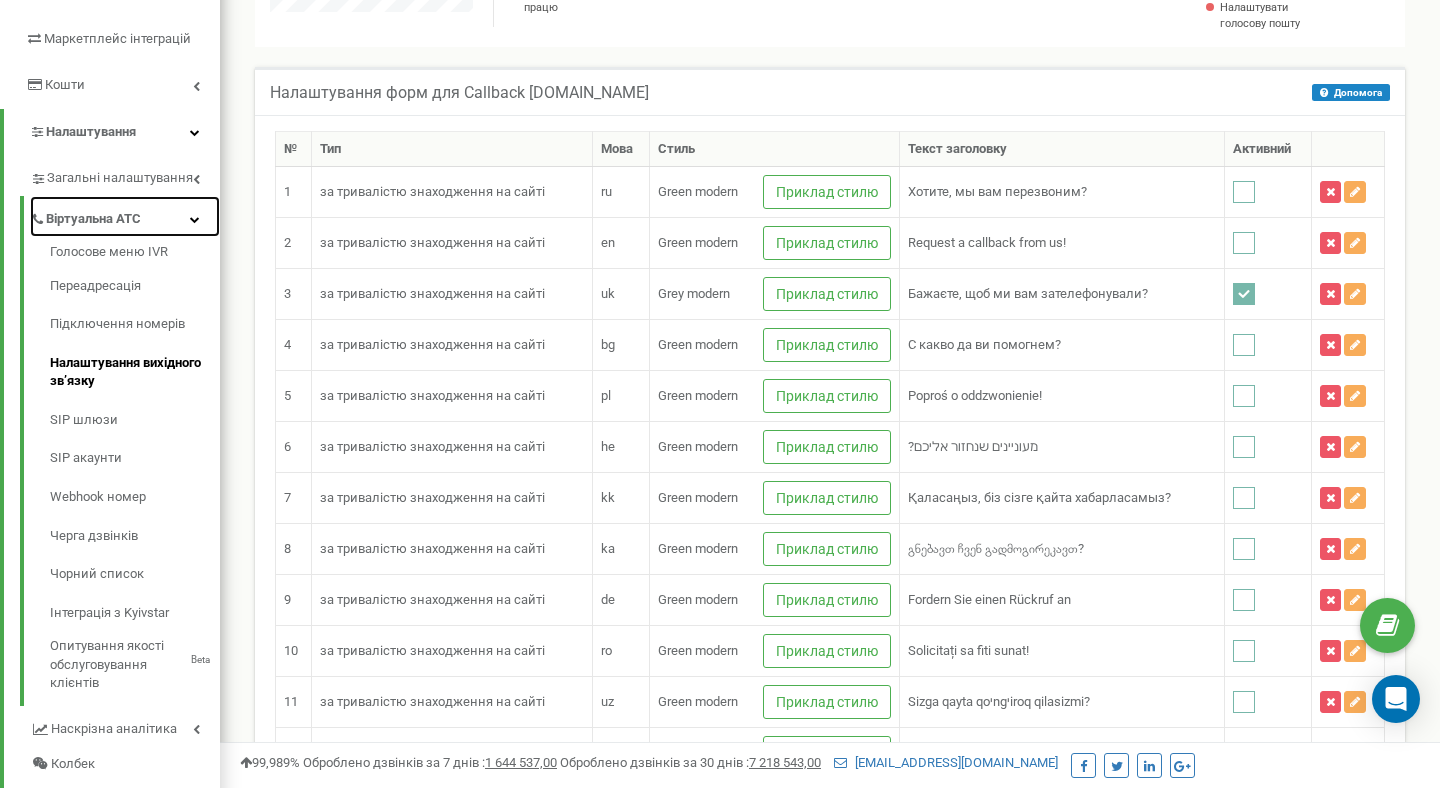 scroll, scrollTop: 342, scrollLeft: 0, axis: vertical 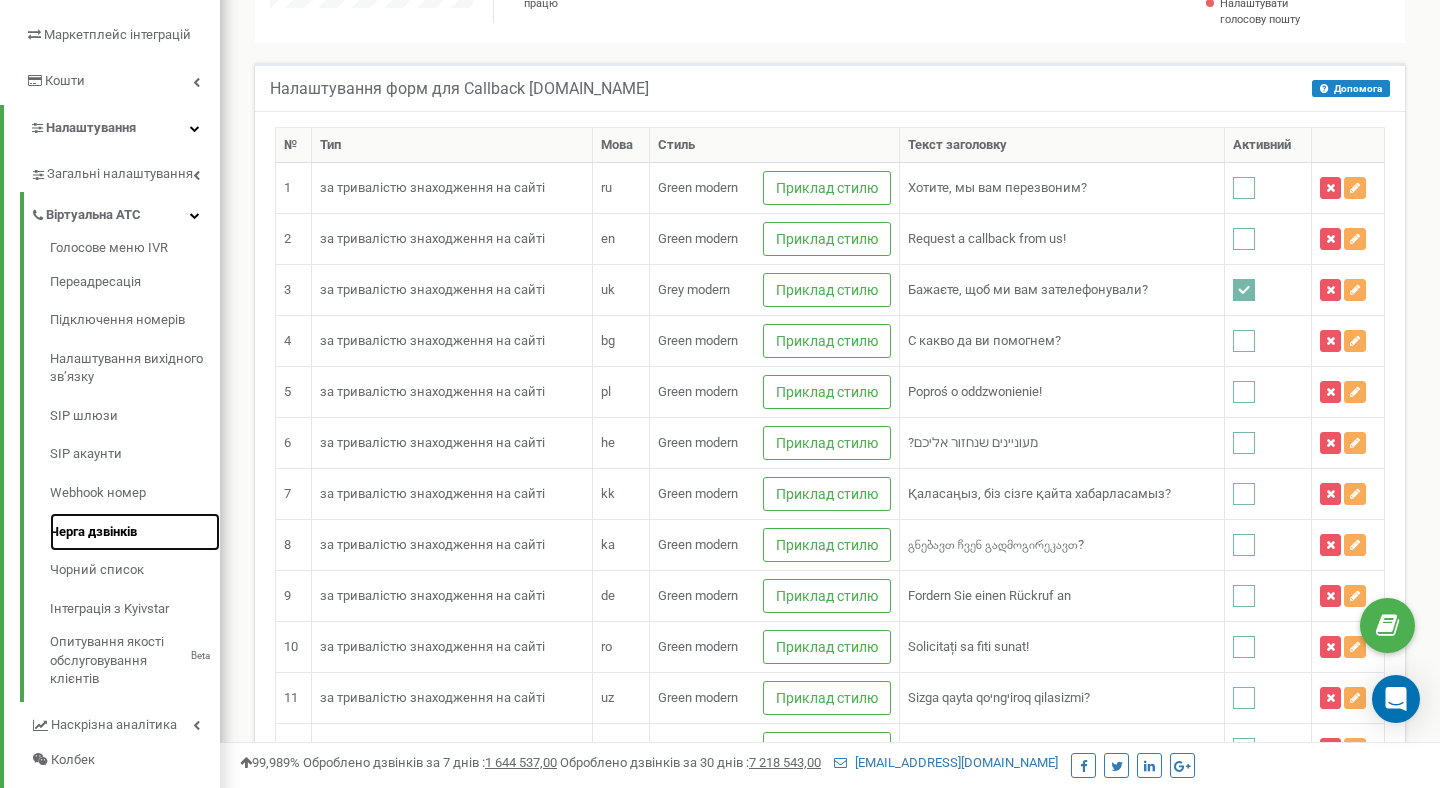 click on "Черга дзвінків" at bounding box center [135, 532] 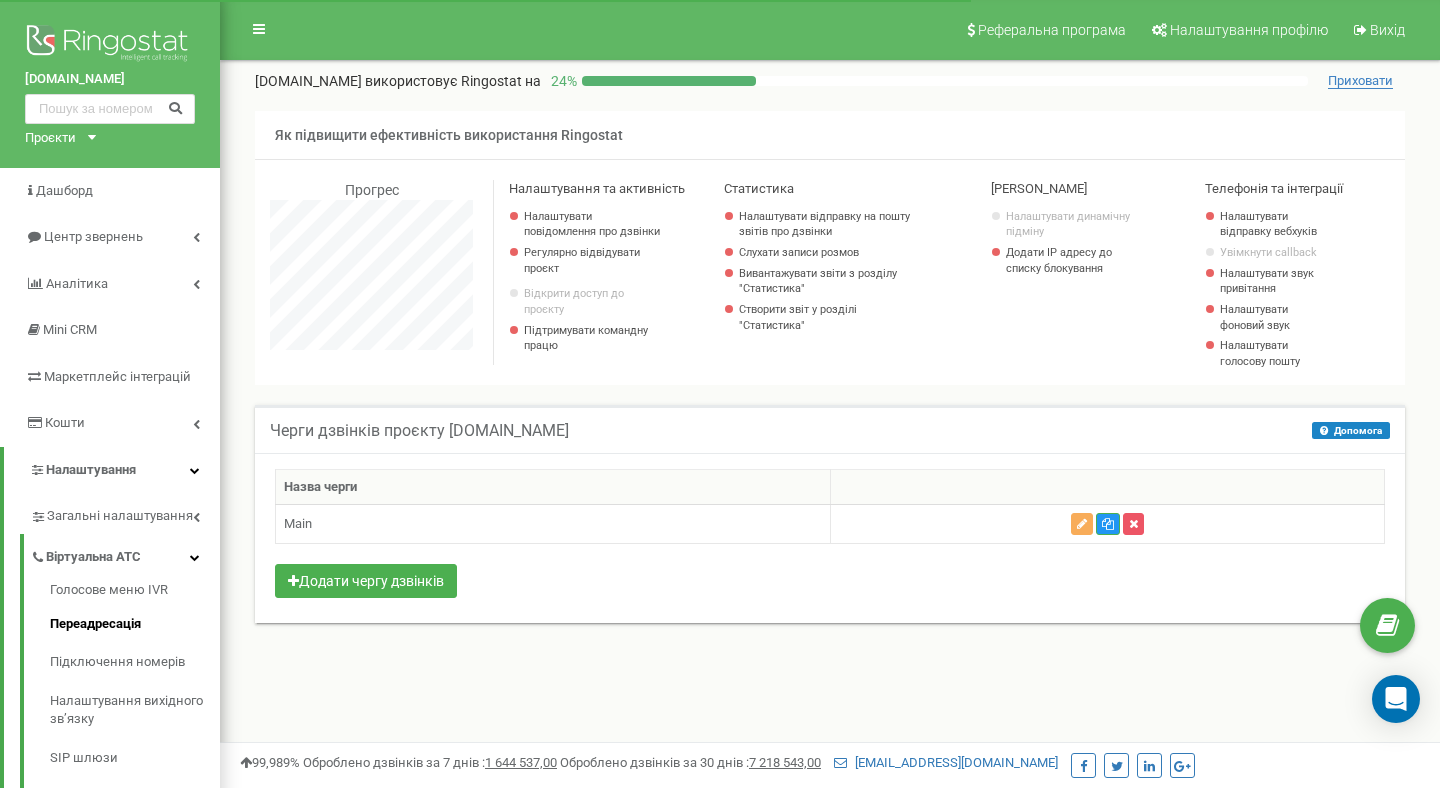 scroll, scrollTop: 0, scrollLeft: 0, axis: both 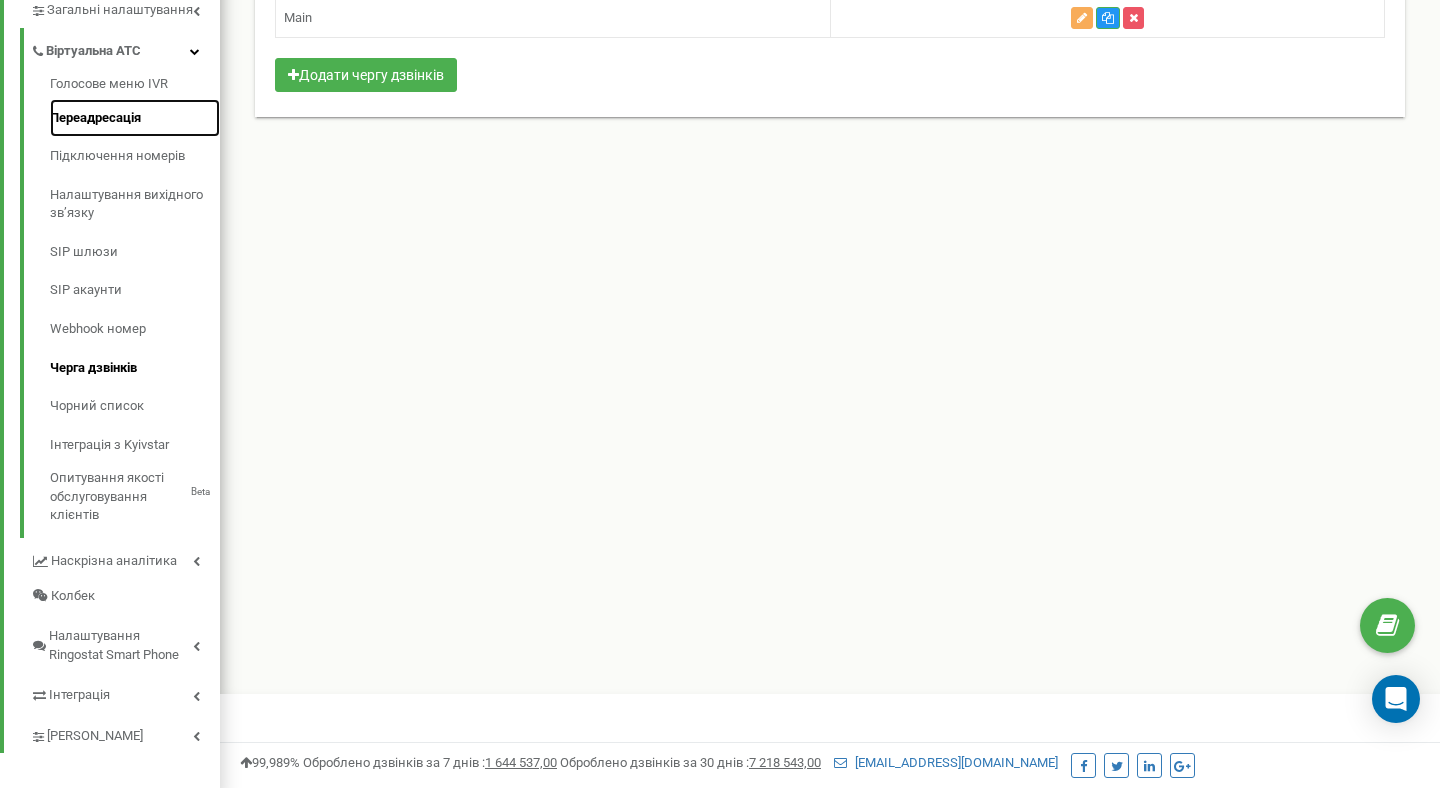 click on "Переадресація" at bounding box center [135, 118] 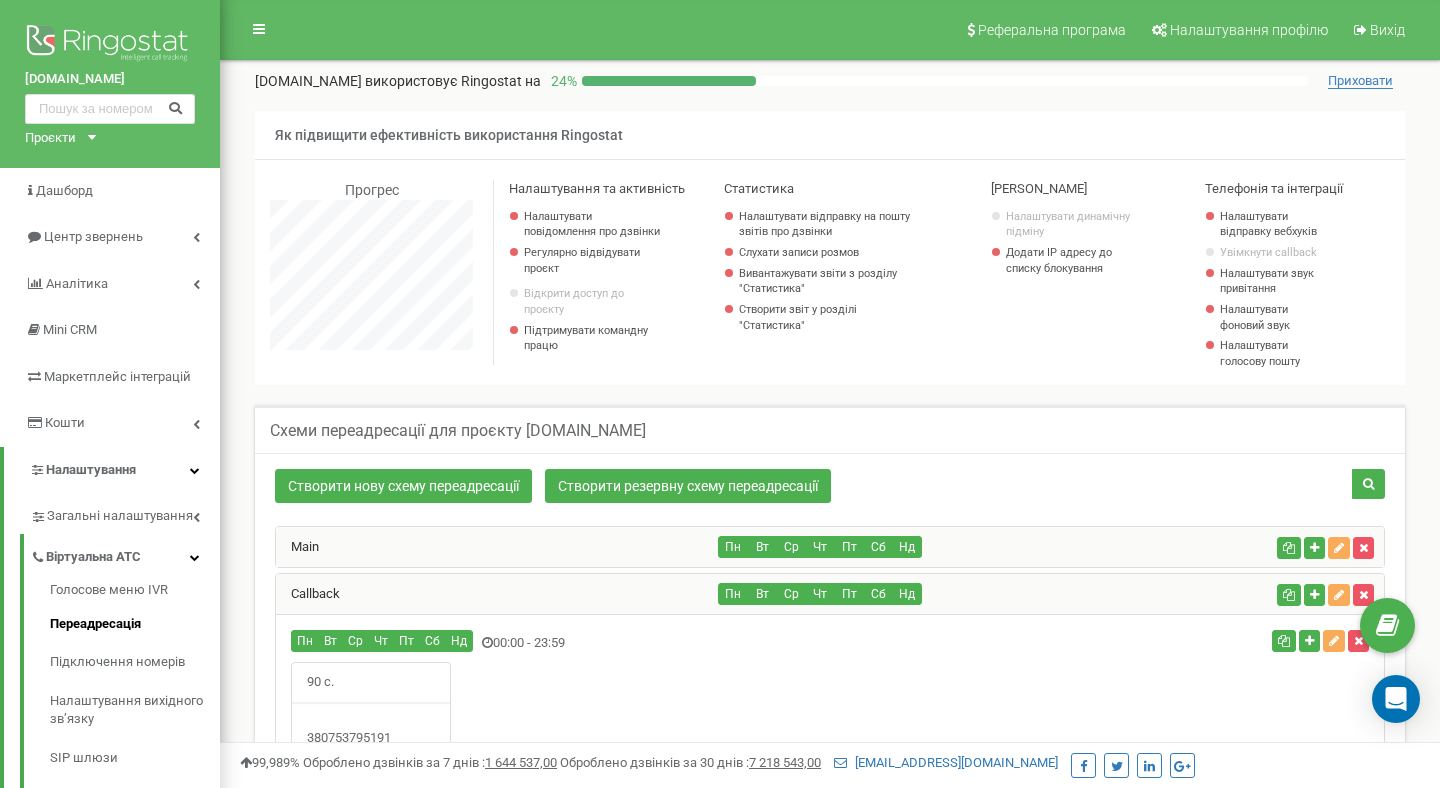 scroll, scrollTop: 521, scrollLeft: 0, axis: vertical 